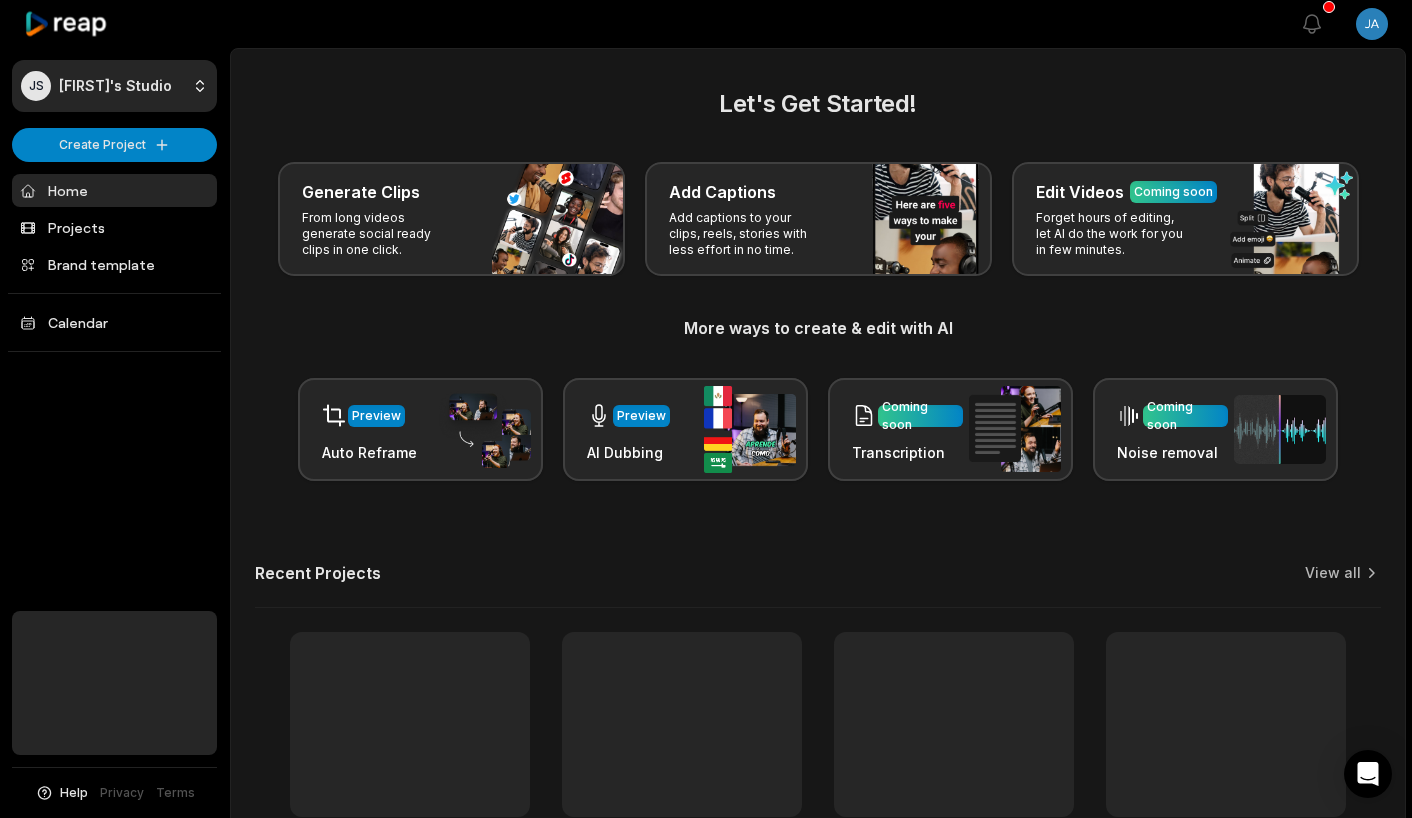 scroll, scrollTop: 0, scrollLeft: 0, axis: both 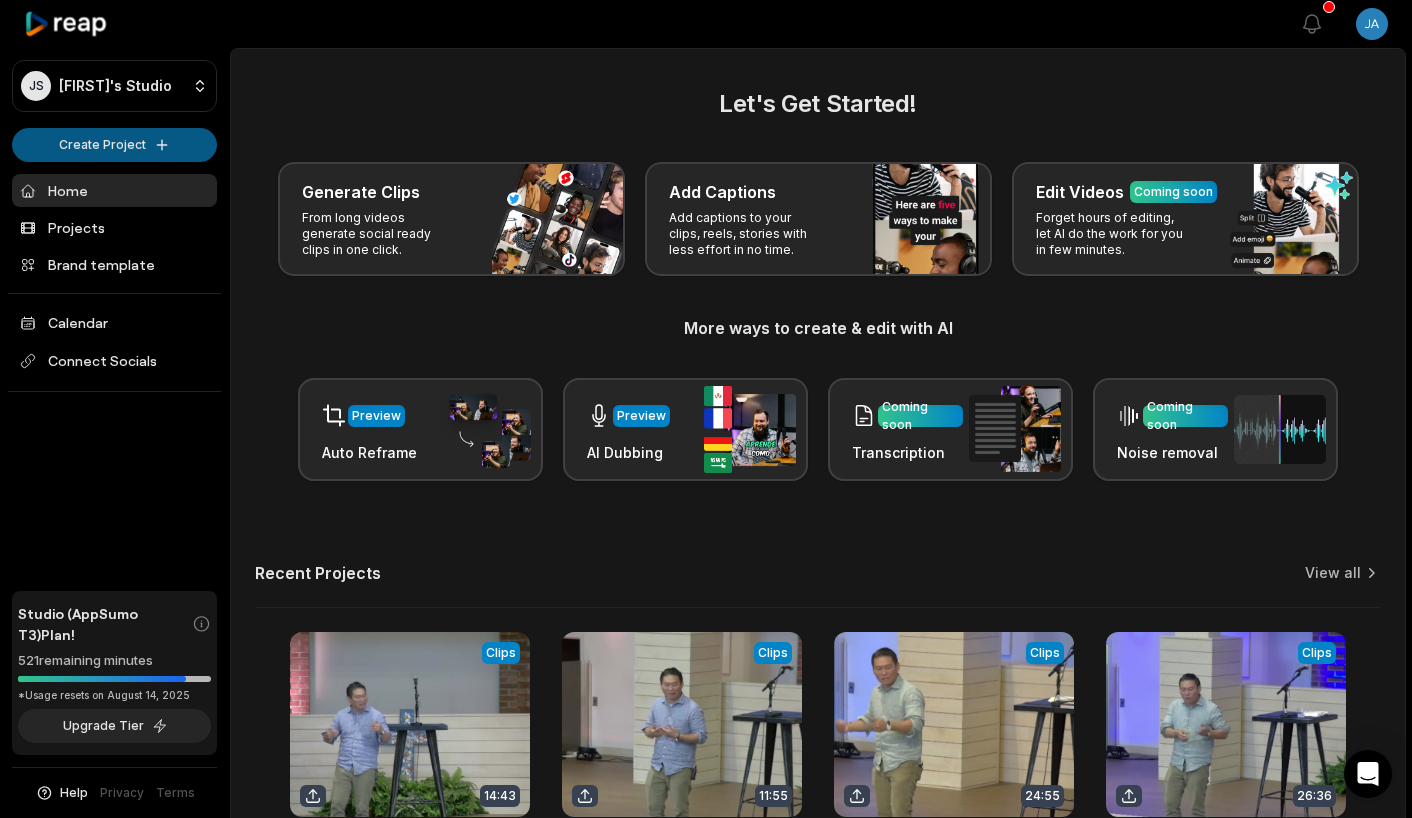 click on "JS Jason's Studio Create Project Home Projects Brand template Calendar Connect Socials Studio (AppSumo T3)  Plan! 521  remaining minutes *Usage resets on August 14, 2025 Upgrade Tier Help Privacy Terms Open sidebar View notifications Open user menu   Let's Get Started! Generate Clips From long videos generate social ready clips in one click. Add Captions Add captions to your clips, reels, stories with less effort in no time. Edit Videos Coming soon Forget hours of editing, let AI do the work for you in few minutes. More ways to create & edit with AI Preview Auto Reframe Preview AI Dubbing Coming soon Transcription Coming soon Noise removal Recent Projects View all View Clips Clips 14:43 Laurel_7_20_25pt2 Open options 11 days ago View Clips Clips 11:55 Laurel_7_20_25pt1 Open options 11 days ago View Clips Clips 24:55 Laurel 7_13_25 Open options 11 days ago View Clips Clips 26:36 Laurel_7_6_25 Open options 12 days ago Made with   in San Francisco" at bounding box center (706, 409) 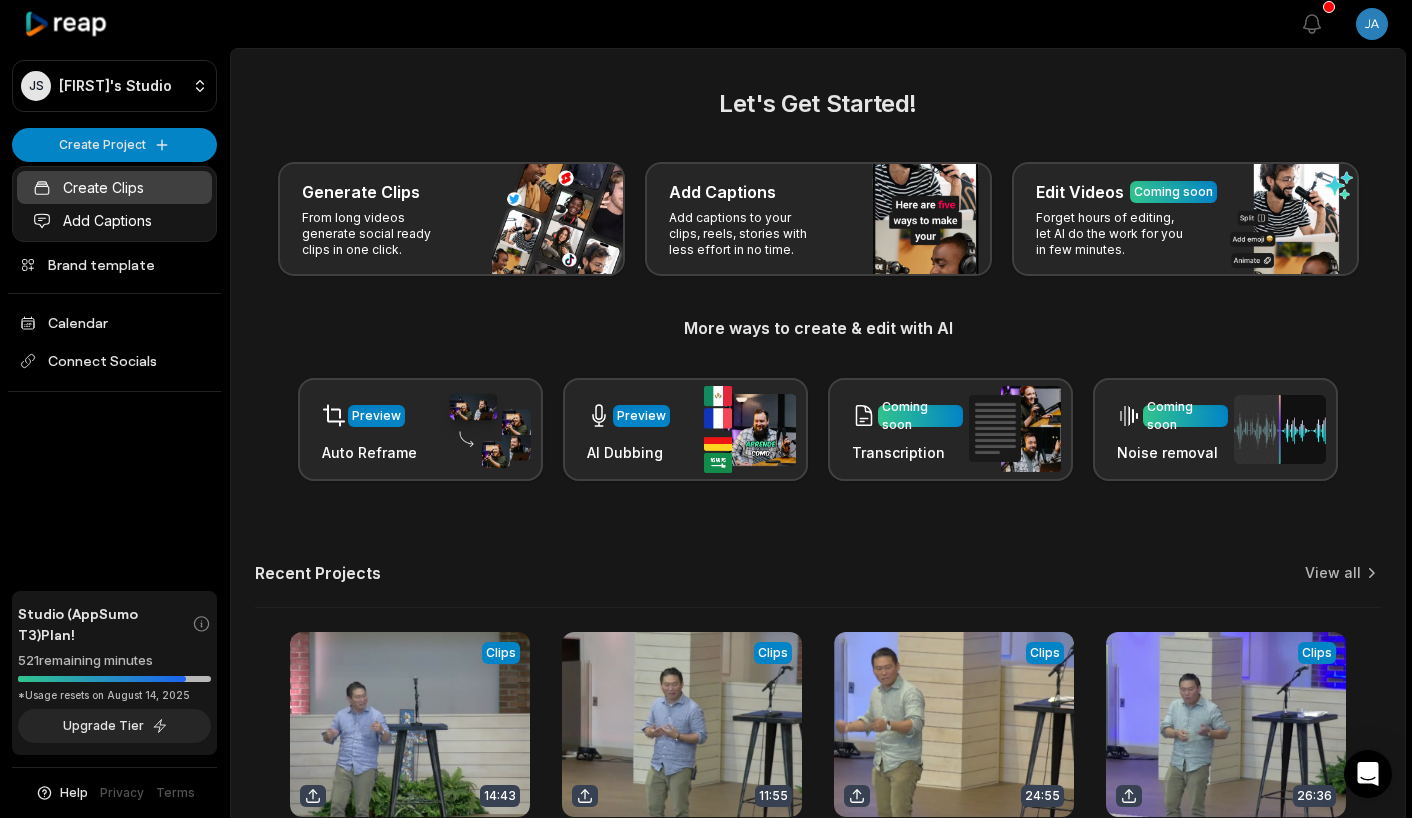 click on "Create Clips" at bounding box center [114, 187] 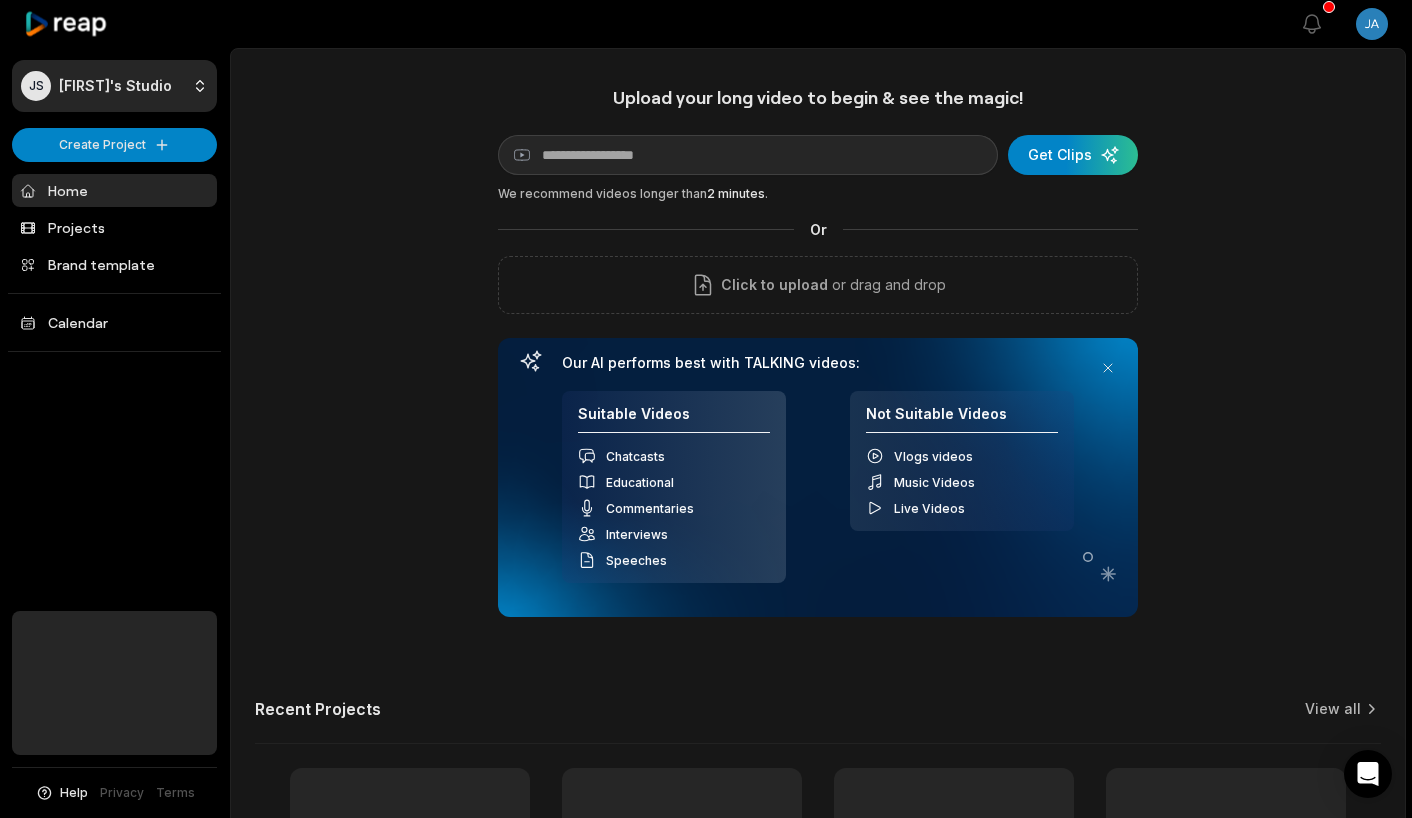 scroll, scrollTop: 0, scrollLeft: 0, axis: both 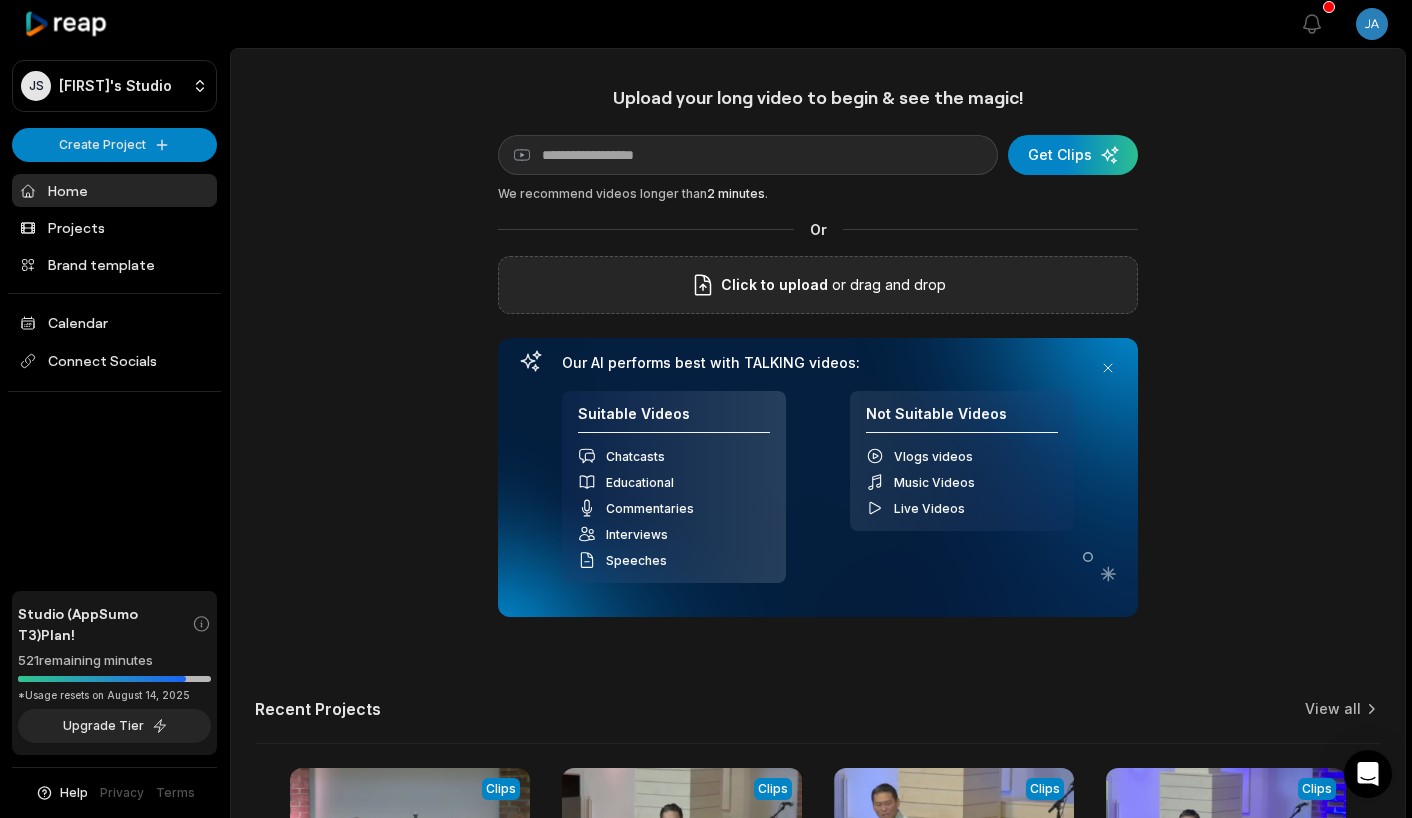 click on "Click to upload or drag and drop" at bounding box center [818, 285] 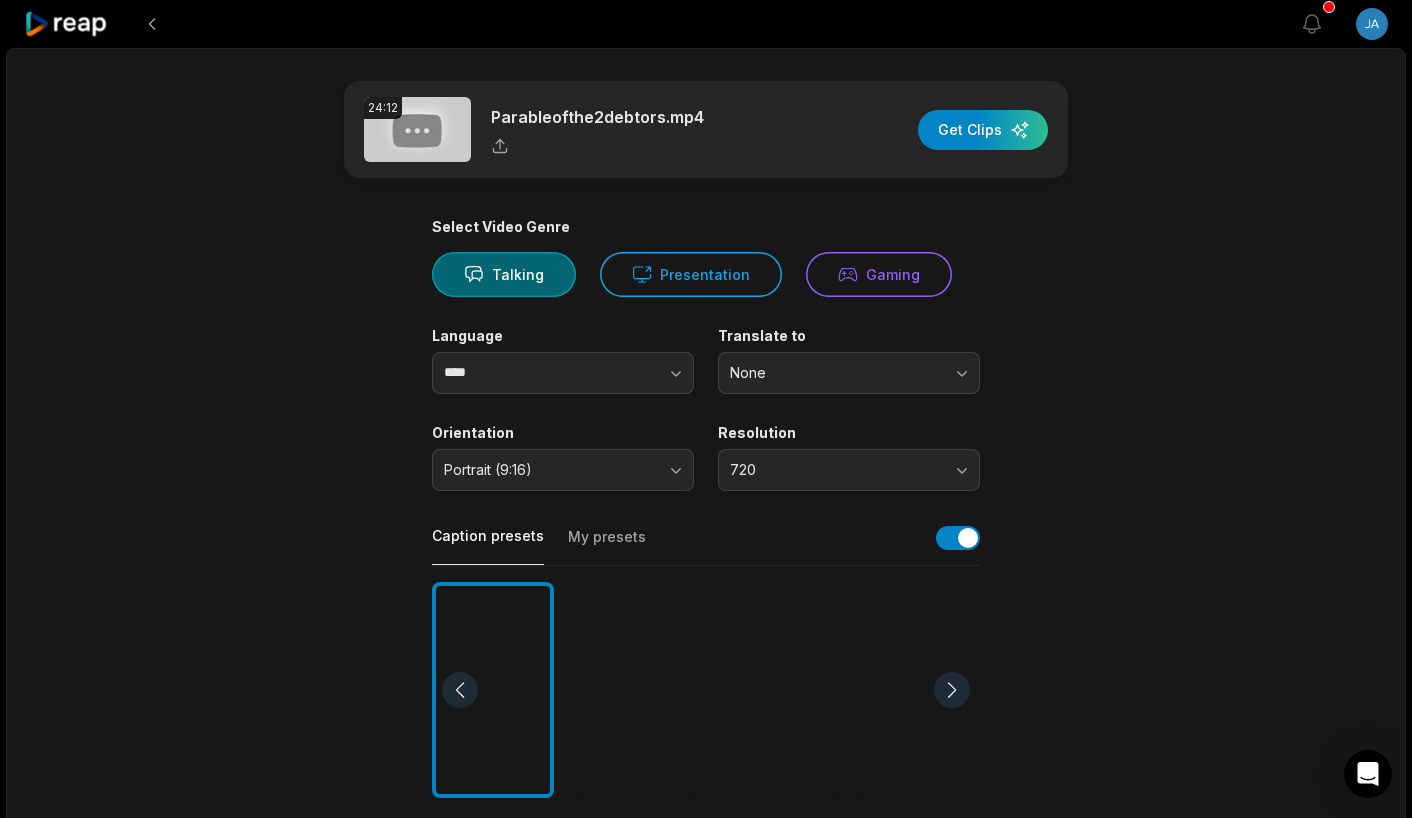 click on "720" at bounding box center (849, 470) 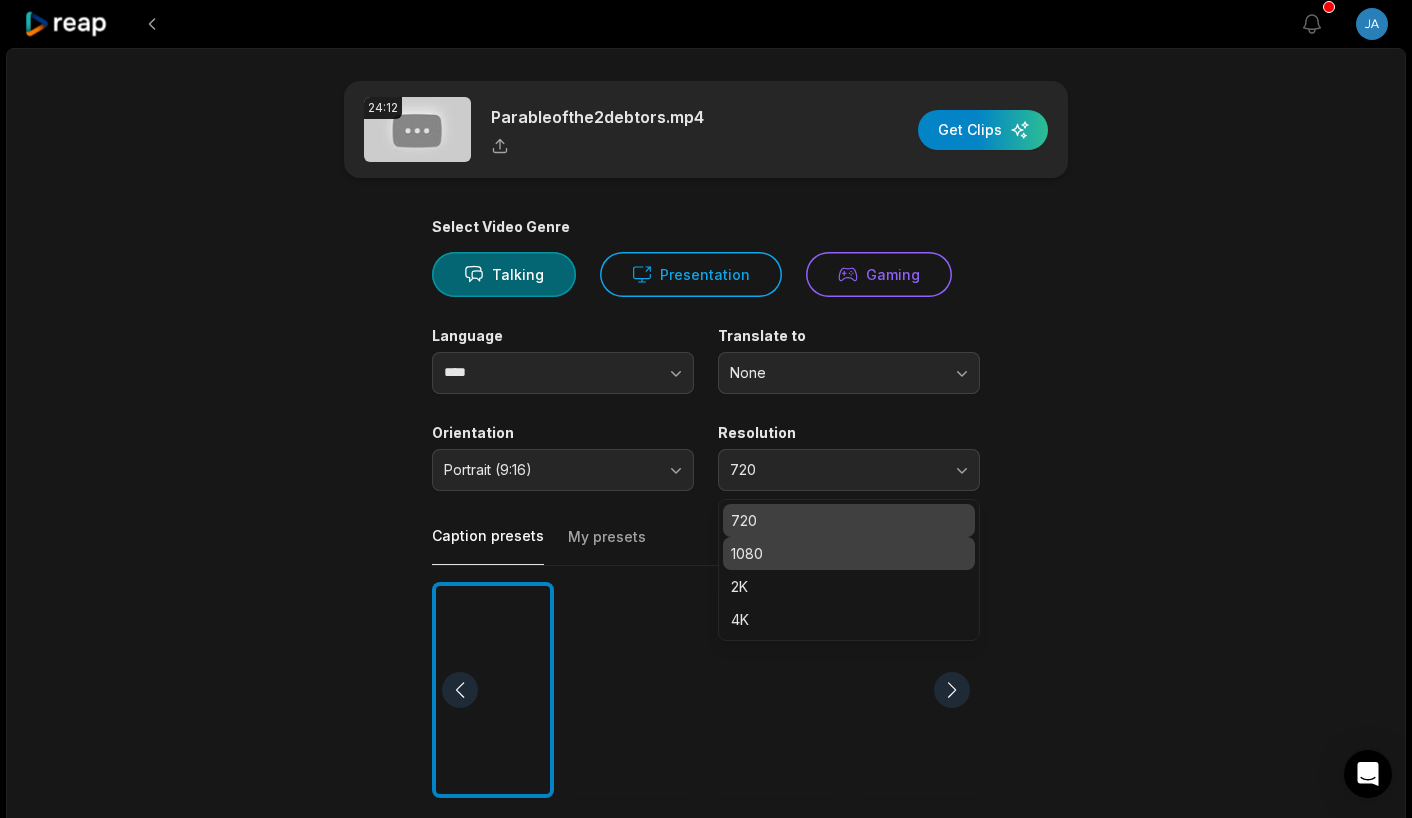 click on "1080" at bounding box center [849, 553] 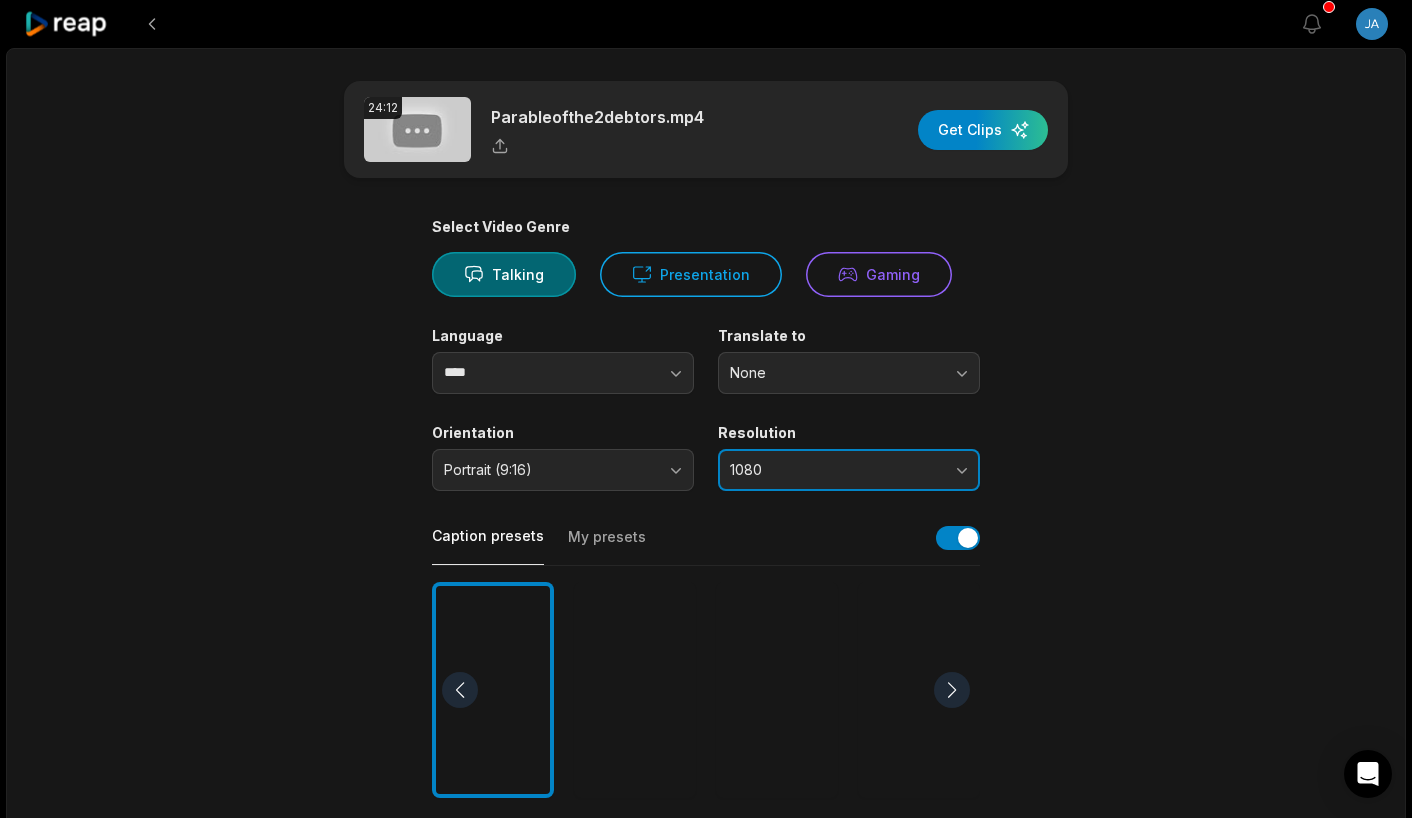 scroll, scrollTop: 0, scrollLeft: 0, axis: both 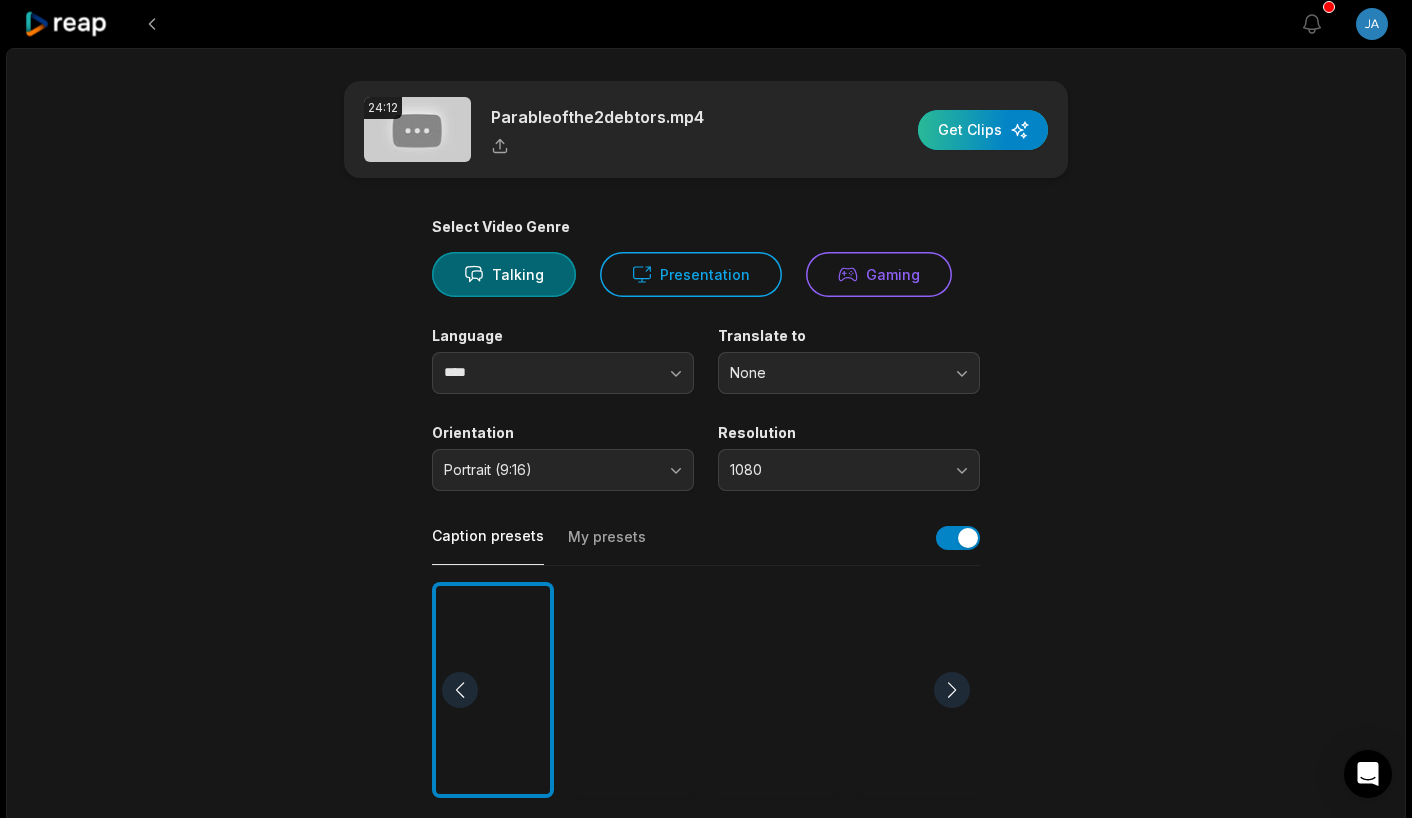 click at bounding box center [983, 130] 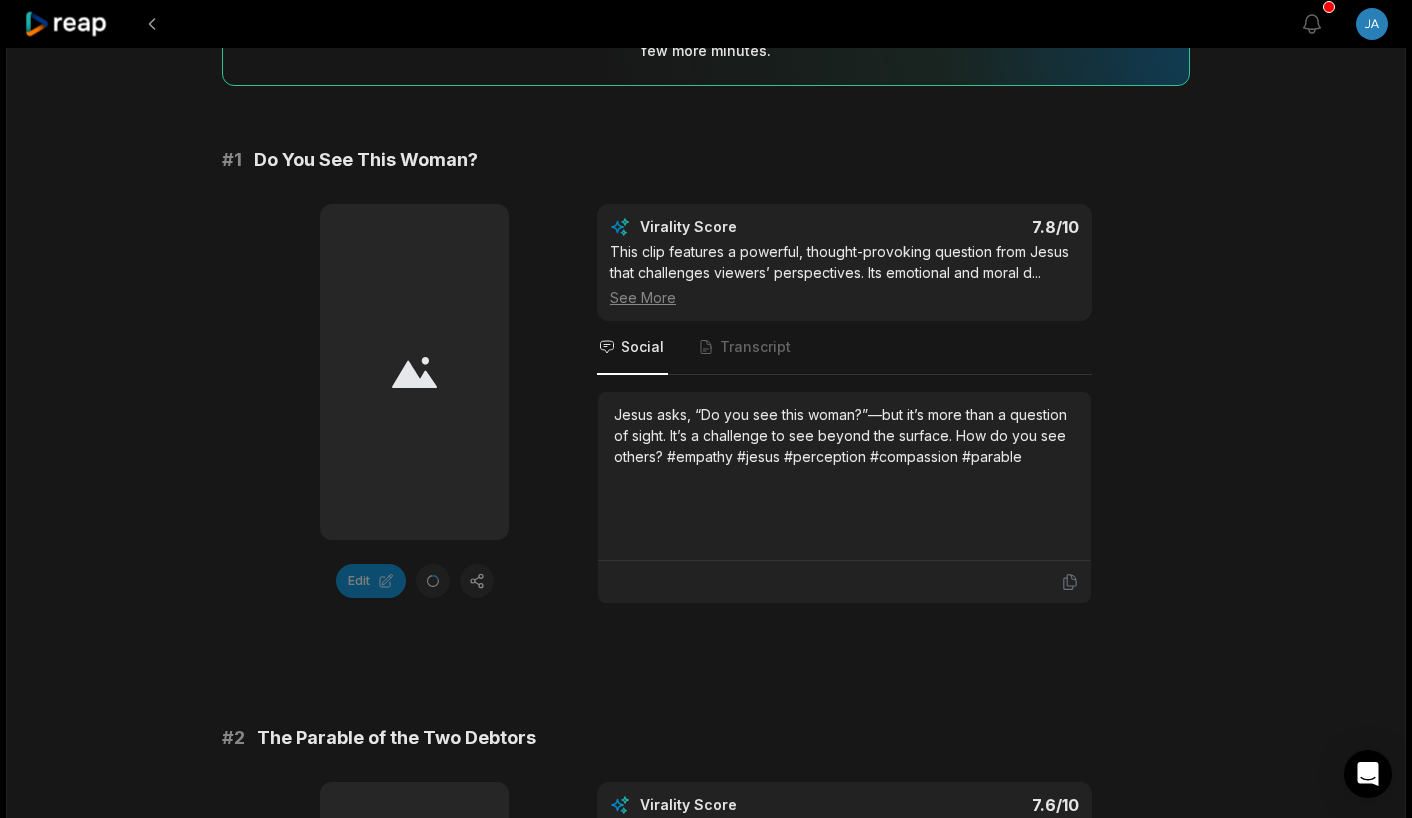 scroll, scrollTop: 256, scrollLeft: 0, axis: vertical 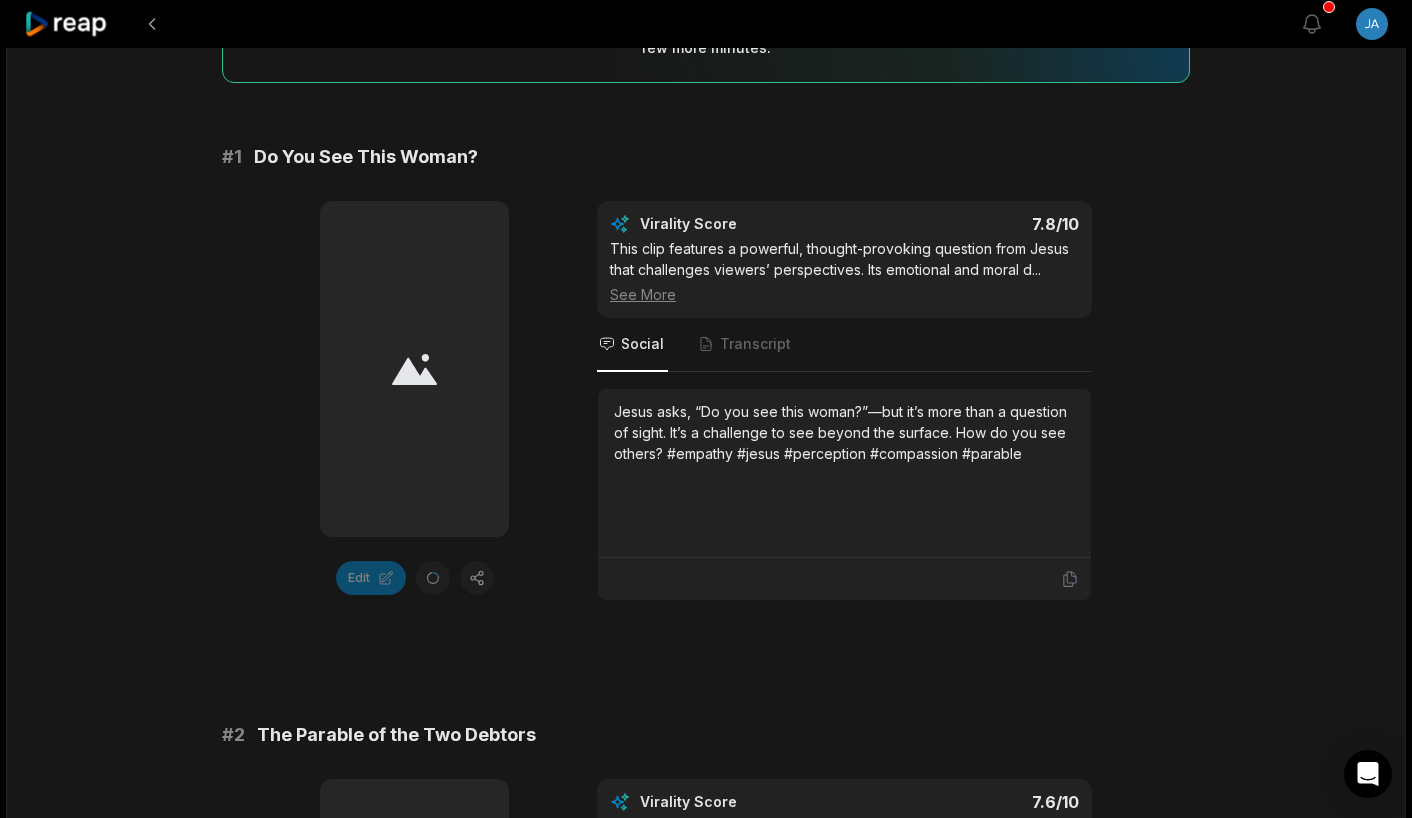 click on "See More" at bounding box center (844, 294) 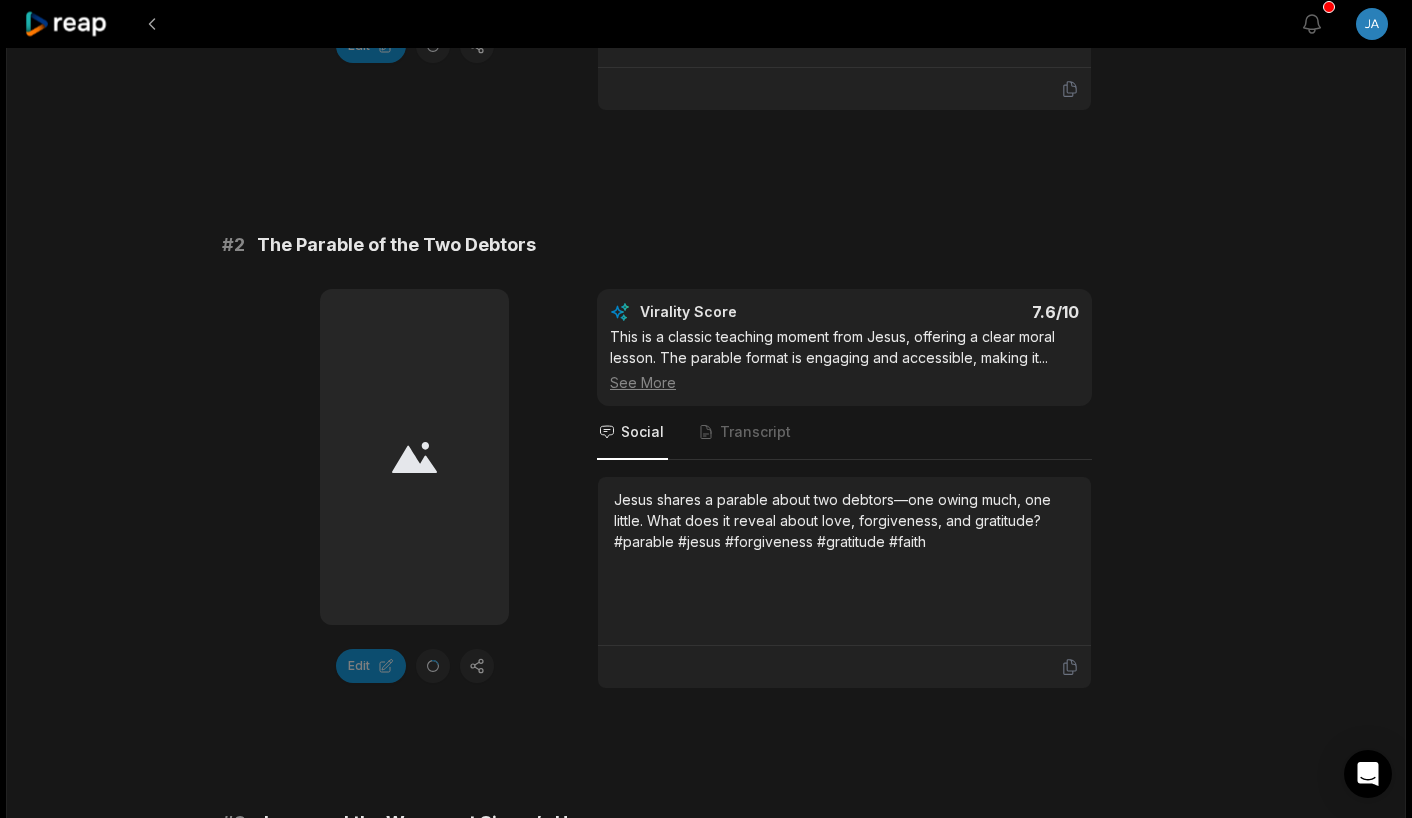 scroll, scrollTop: 792, scrollLeft: 0, axis: vertical 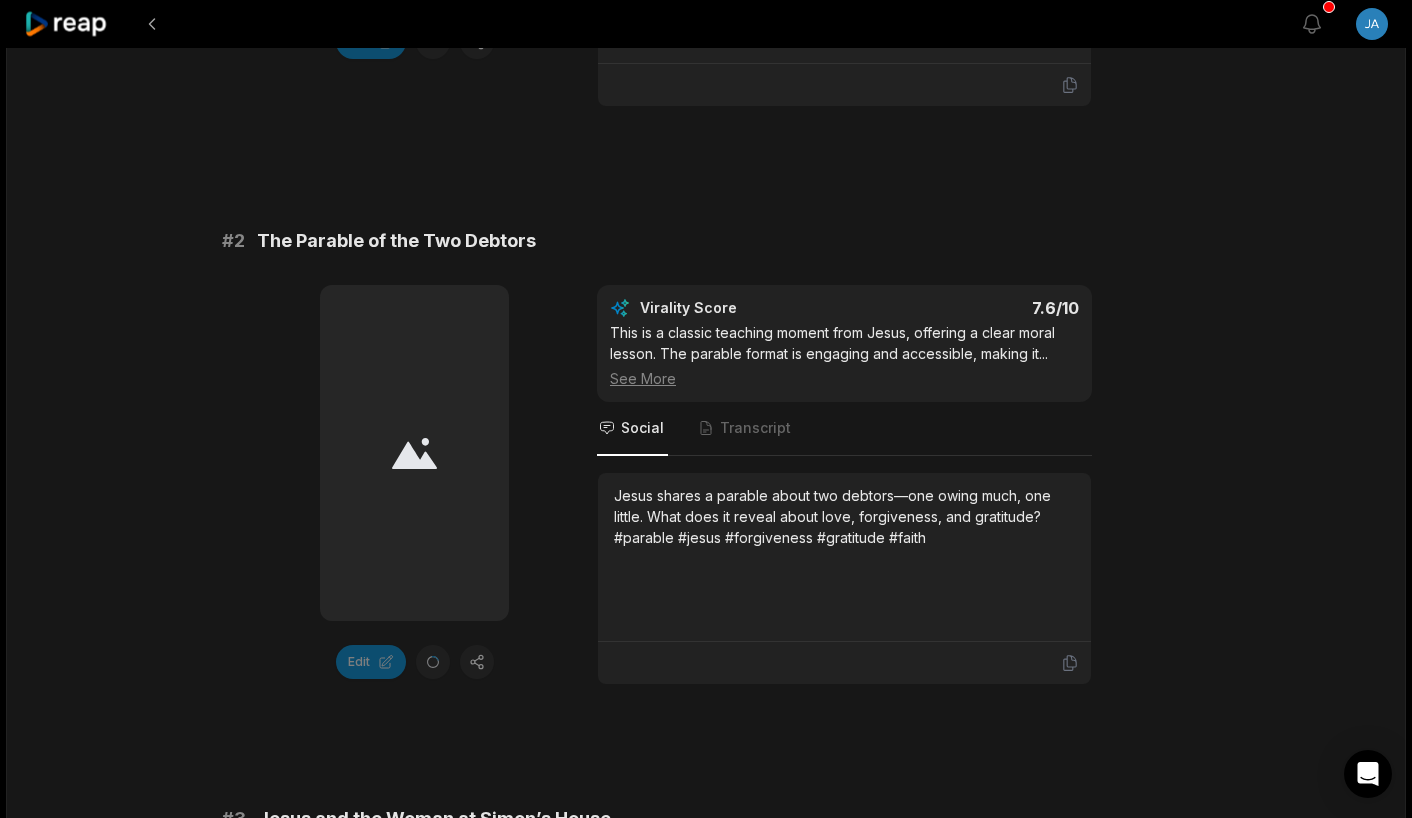 click on "See More" at bounding box center [844, 378] 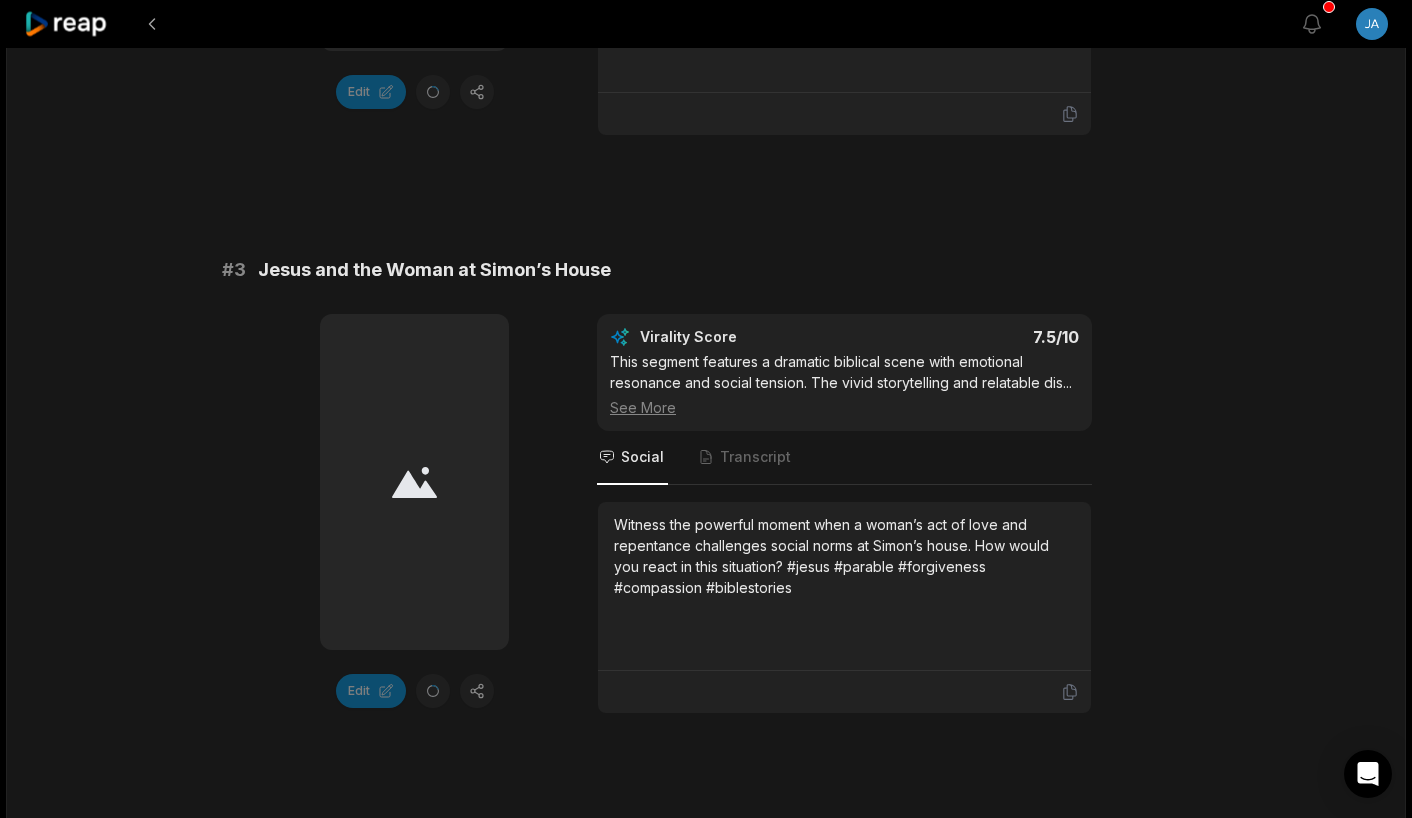 scroll, scrollTop: 1381, scrollLeft: 0, axis: vertical 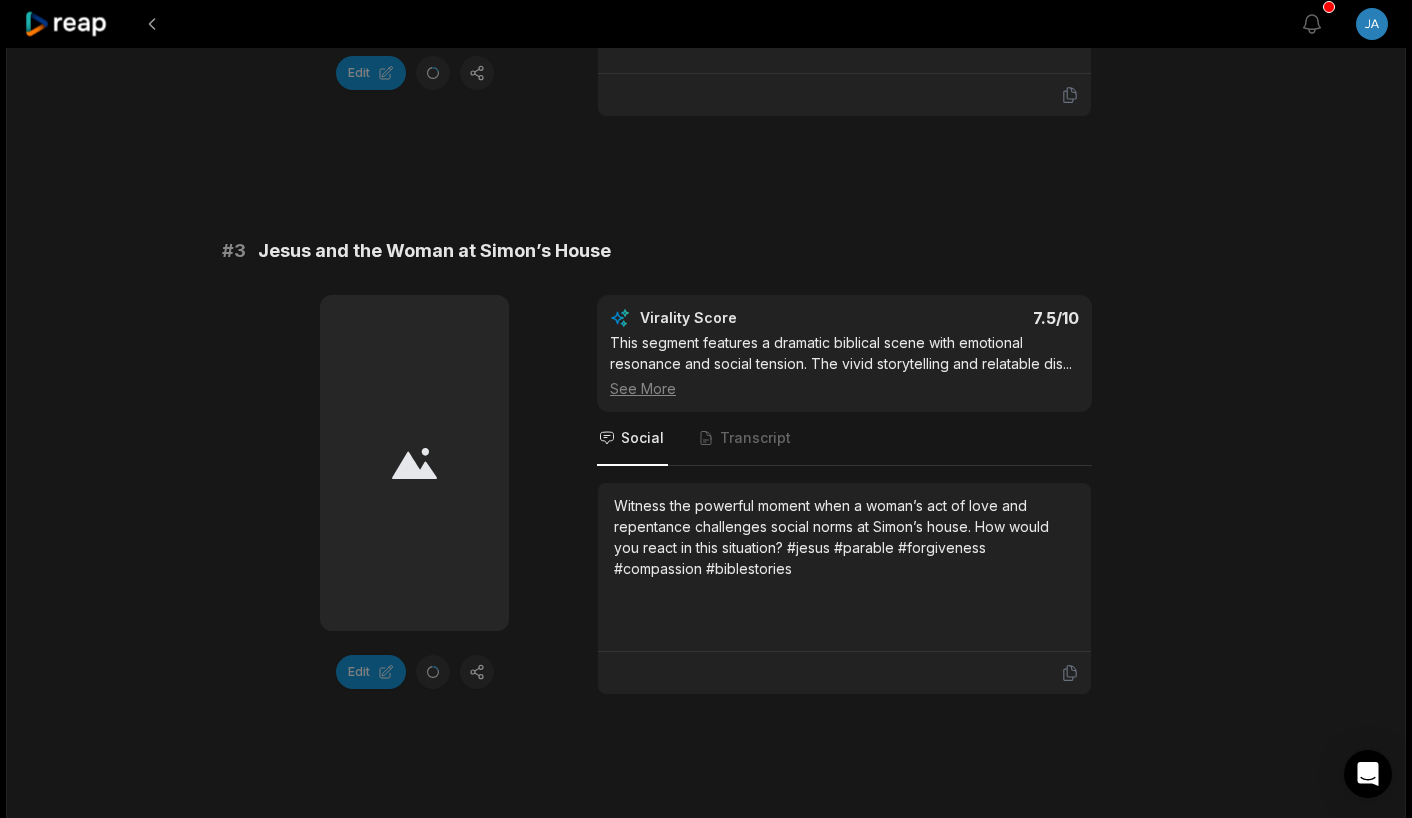 click on "See More" at bounding box center (844, 388) 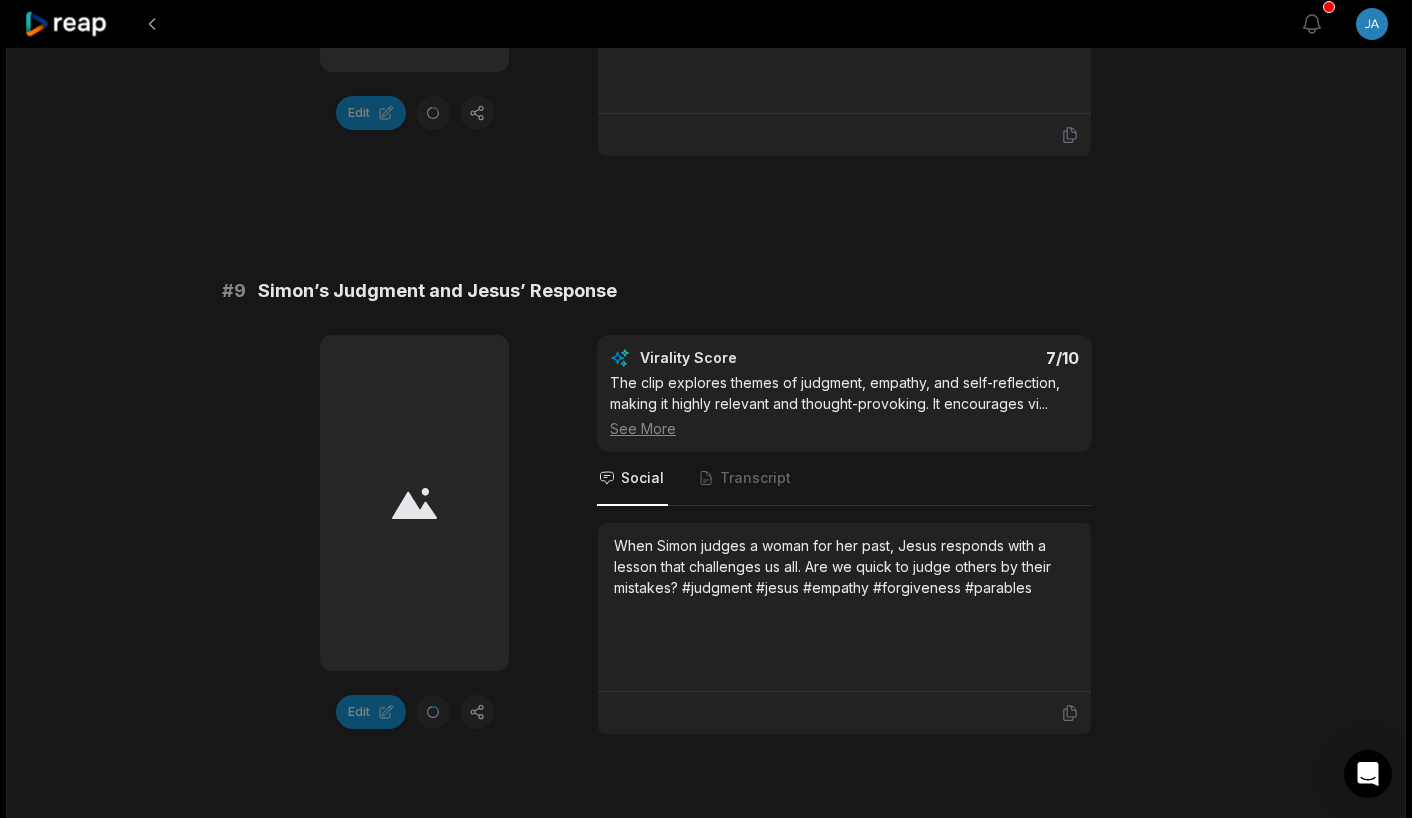 scroll, scrollTop: 4877, scrollLeft: 0, axis: vertical 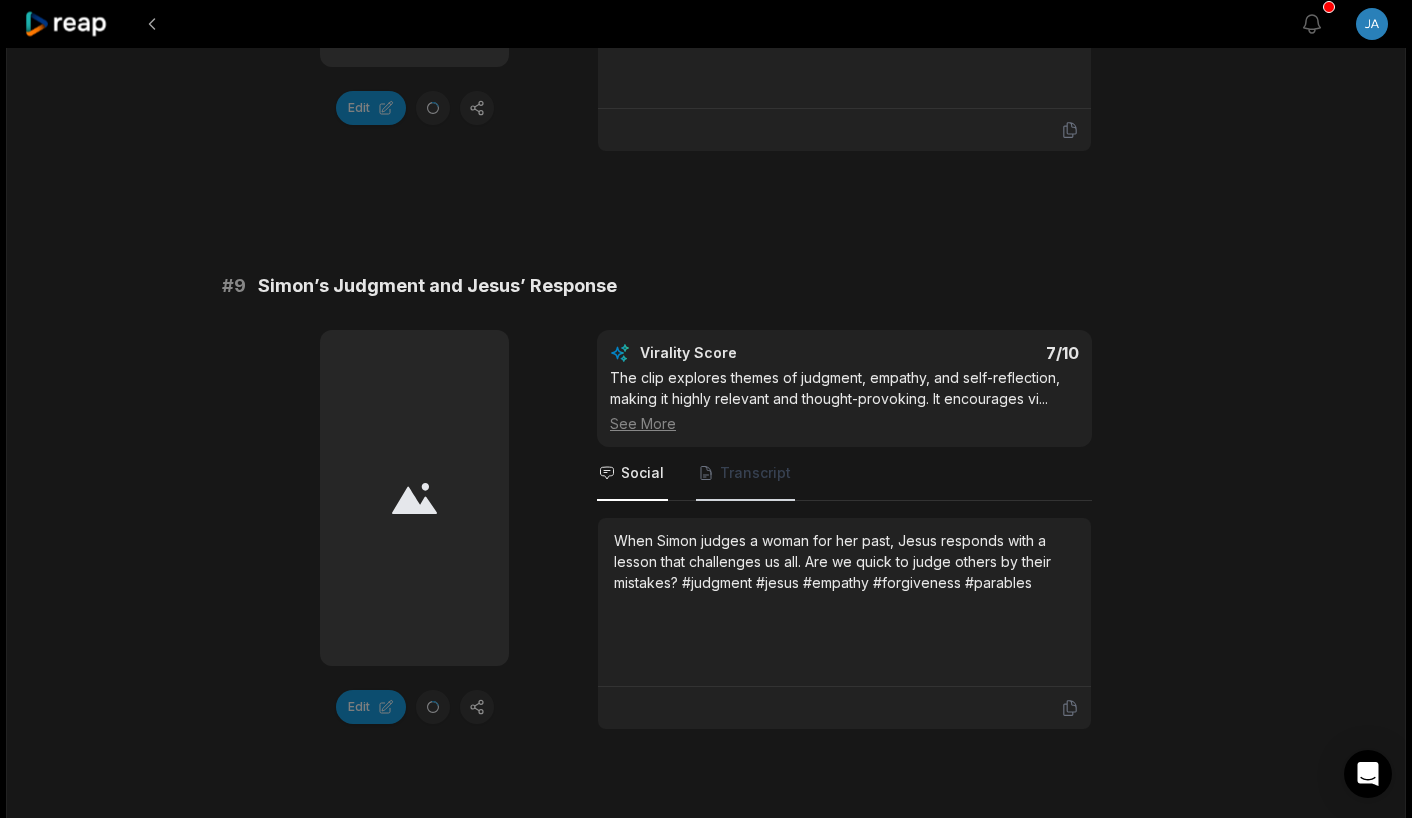 click on "Transcript" at bounding box center [755, 473] 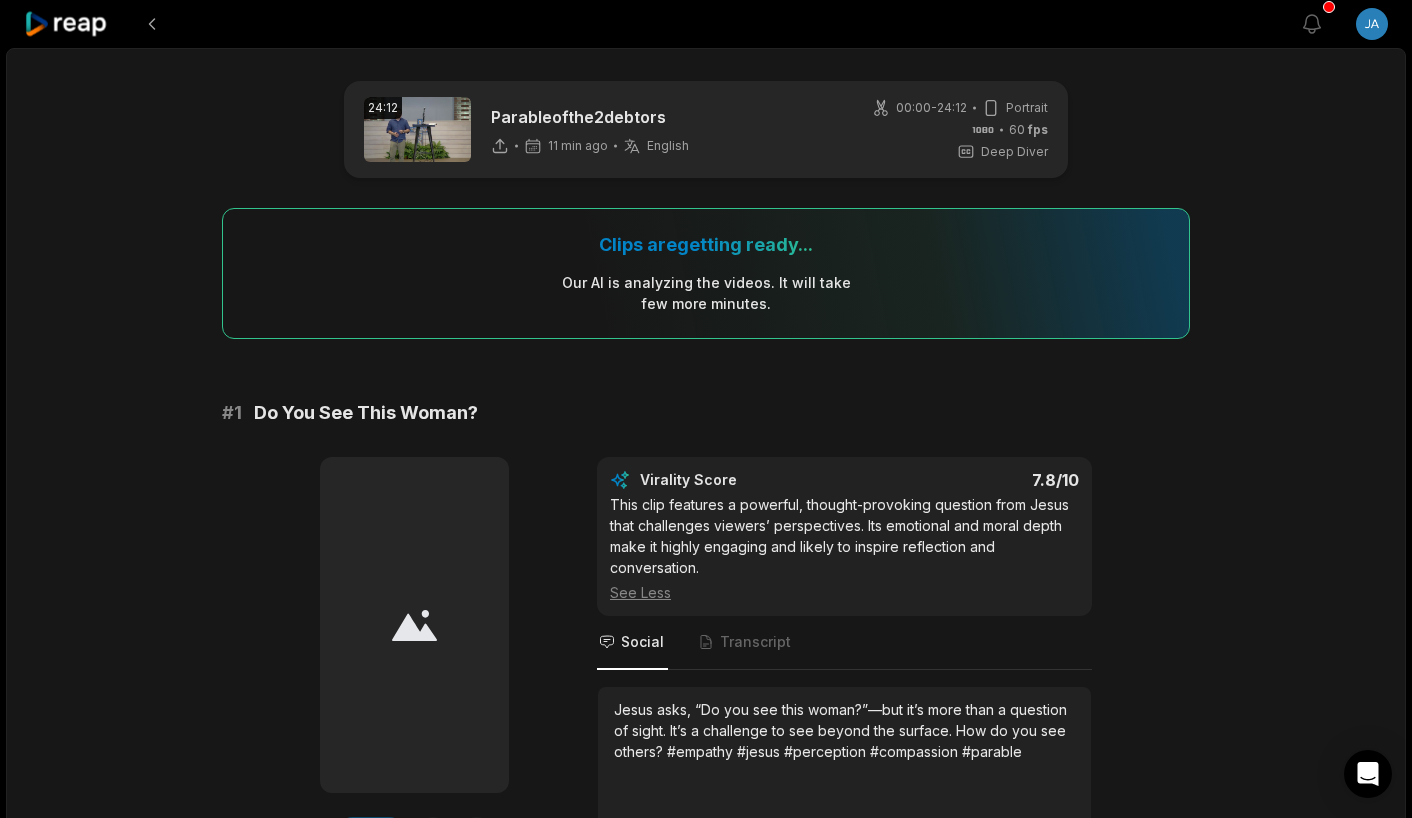 scroll, scrollTop: 0, scrollLeft: 0, axis: both 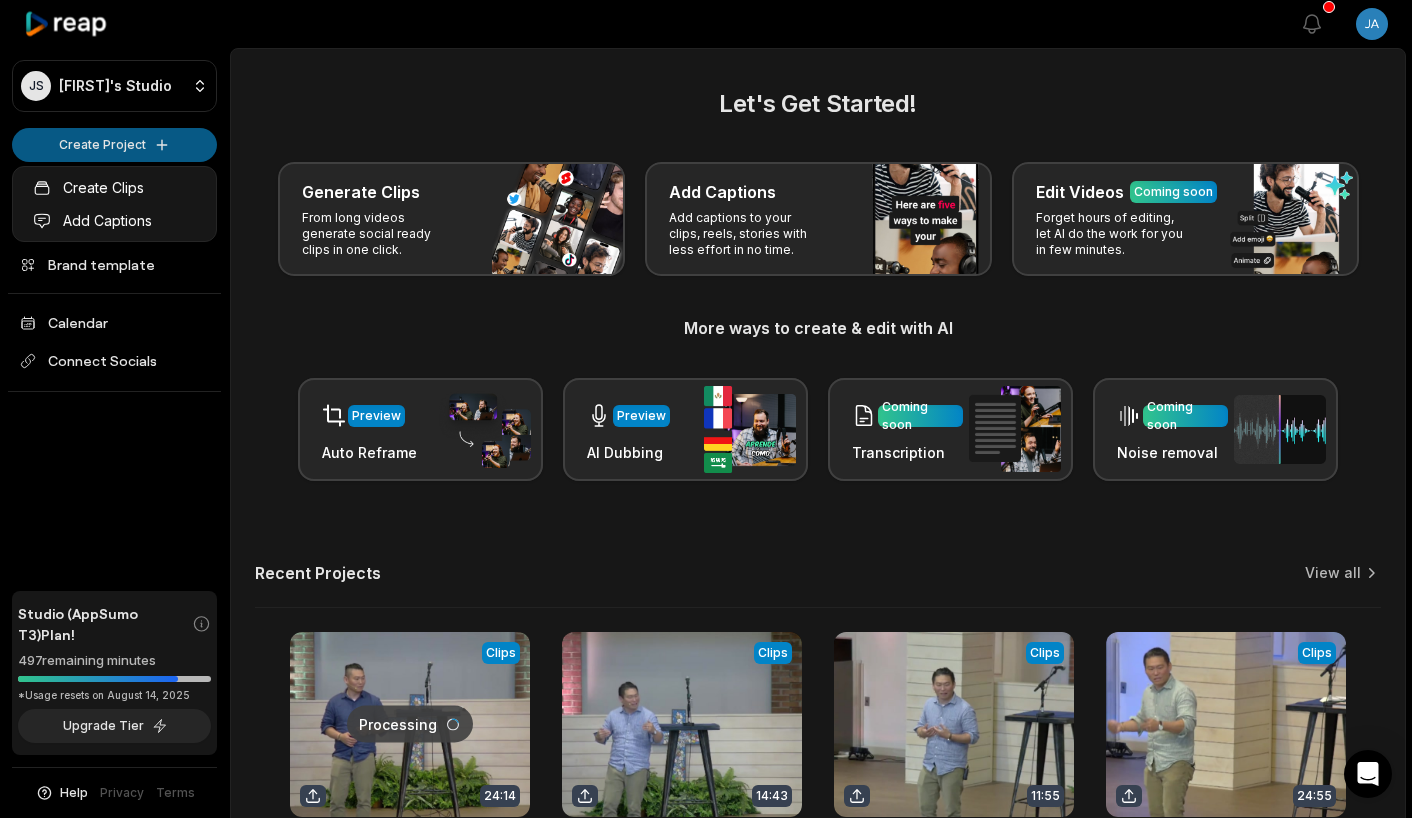 click on "JS Jason's Studio Create Project Home Projects Brand template Calendar Connect Socials Studio (AppSumo T3)  Plan! 497  remaining minutes *Usage resets on August 14, 2025 Upgrade Tier Help Privacy Terms Open sidebar View notifications Open user menu   Let's Get Started! Generate Clips From long videos generate social ready clips in one click. Add Captions Add captions to your clips, reels, stories with less effort in no time. Edit Videos Coming soon Forget hours of editing, let AI do the work for you in few minutes. More ways to create & edit with AI Preview Auto Reframe Preview AI Dubbing Coming soon Transcription Coming soon Noise removal Recent Projects View all Processing Clips 24:14 Parableofthe2debtors Open options 11 minutes ago View Clips Clips 14:43 Laurel_7_20_25pt2 Open options 11 days ago View Clips Clips 11:55 Laurel_7_20_25pt1 Open options 11 days ago View Clips Clips 24:55 Laurel 7_13_25 Open options 11 days ago Made with   in San Francisco
Create Clips Add Captions" at bounding box center (706, 409) 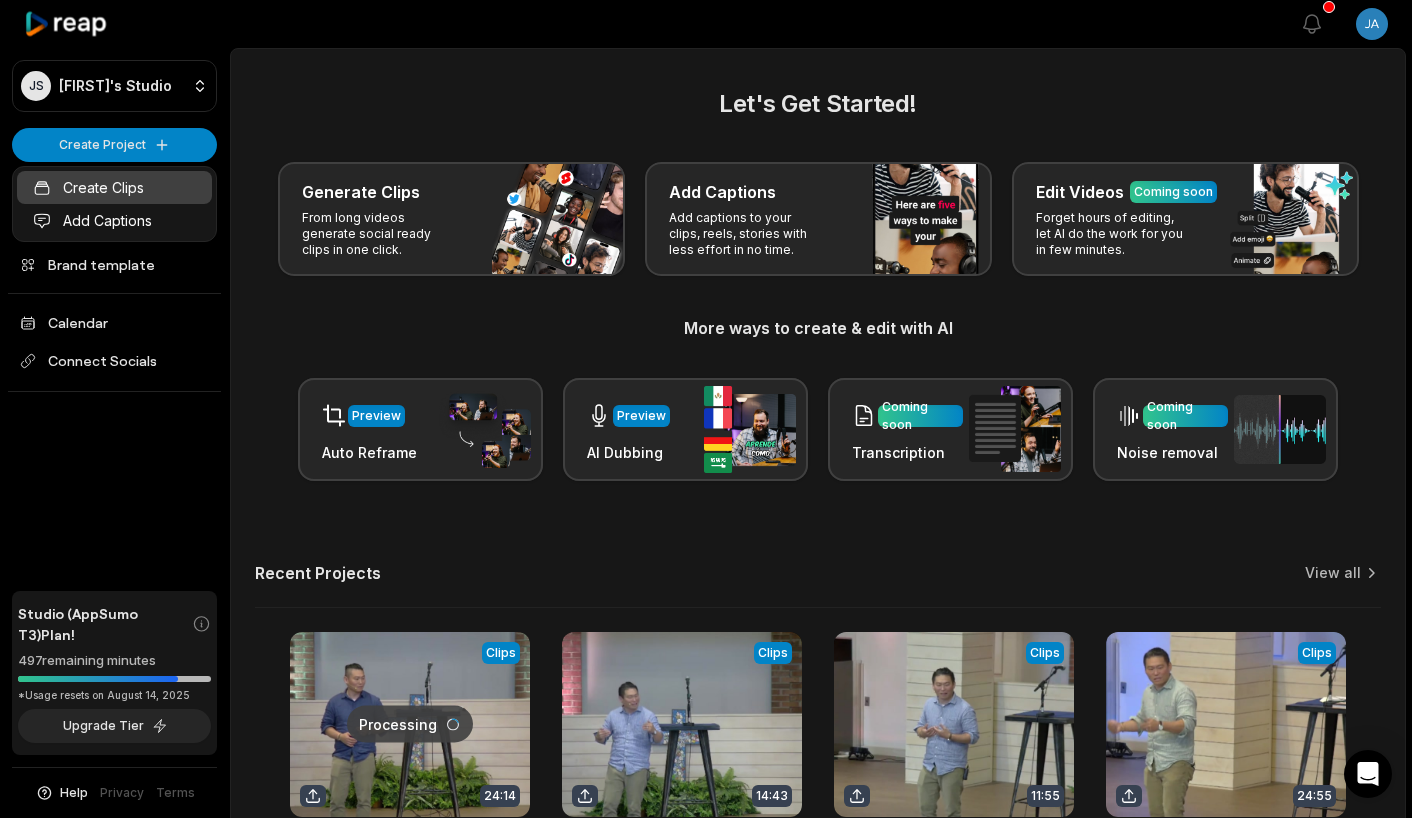 click on "Create Clips" at bounding box center [114, 187] 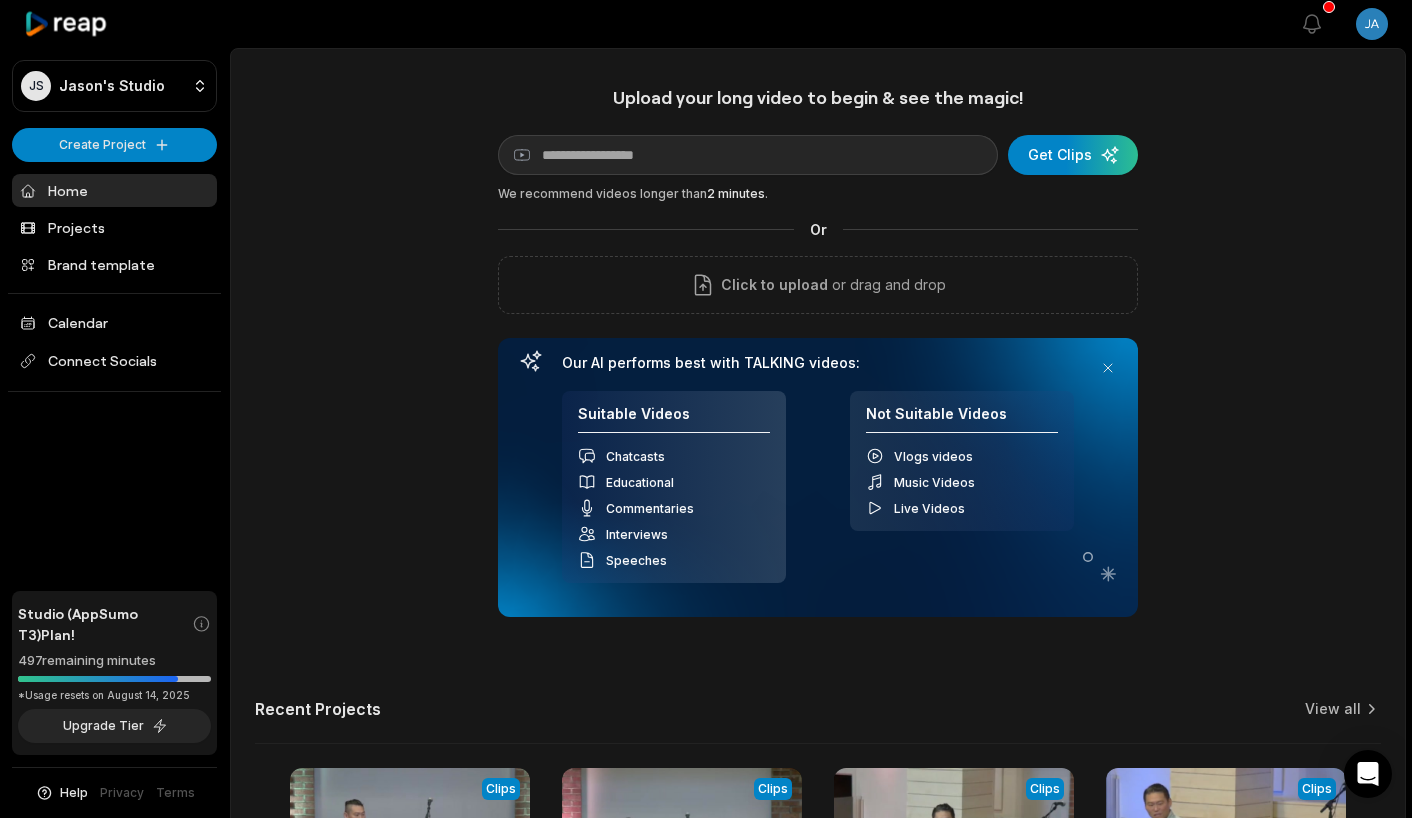 scroll, scrollTop: 0, scrollLeft: 0, axis: both 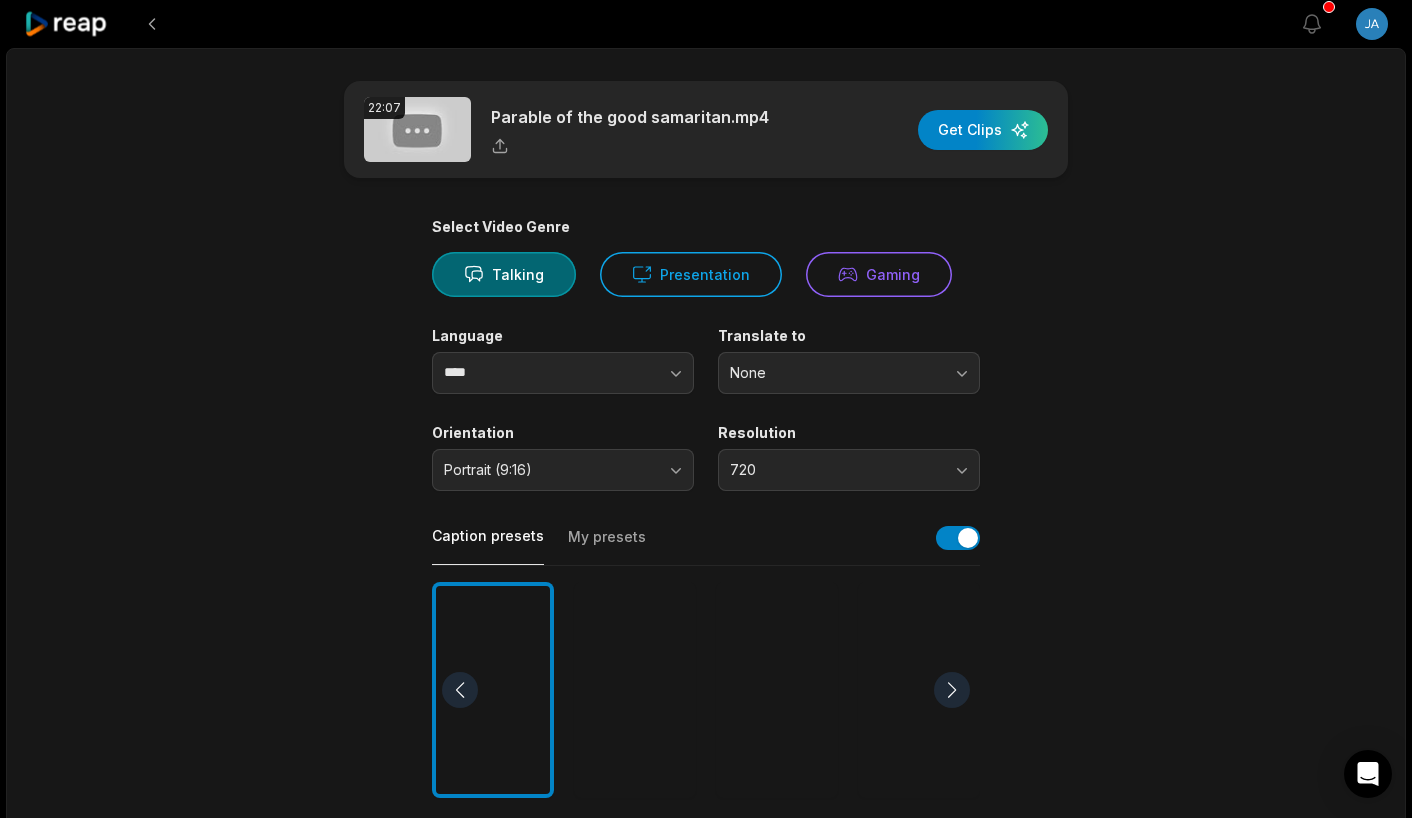 click on "720" at bounding box center (835, 470) 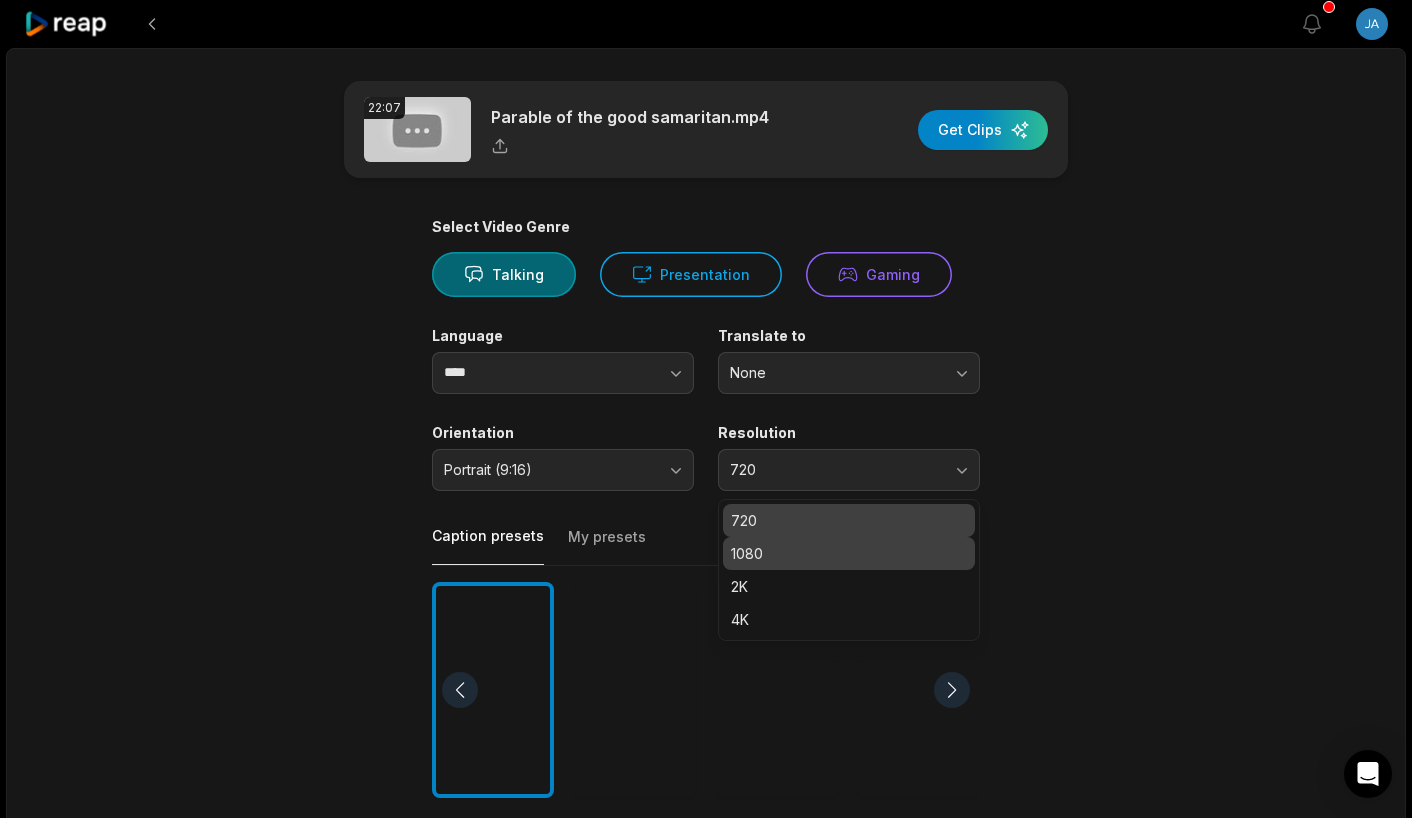 click on "1080" at bounding box center [849, 553] 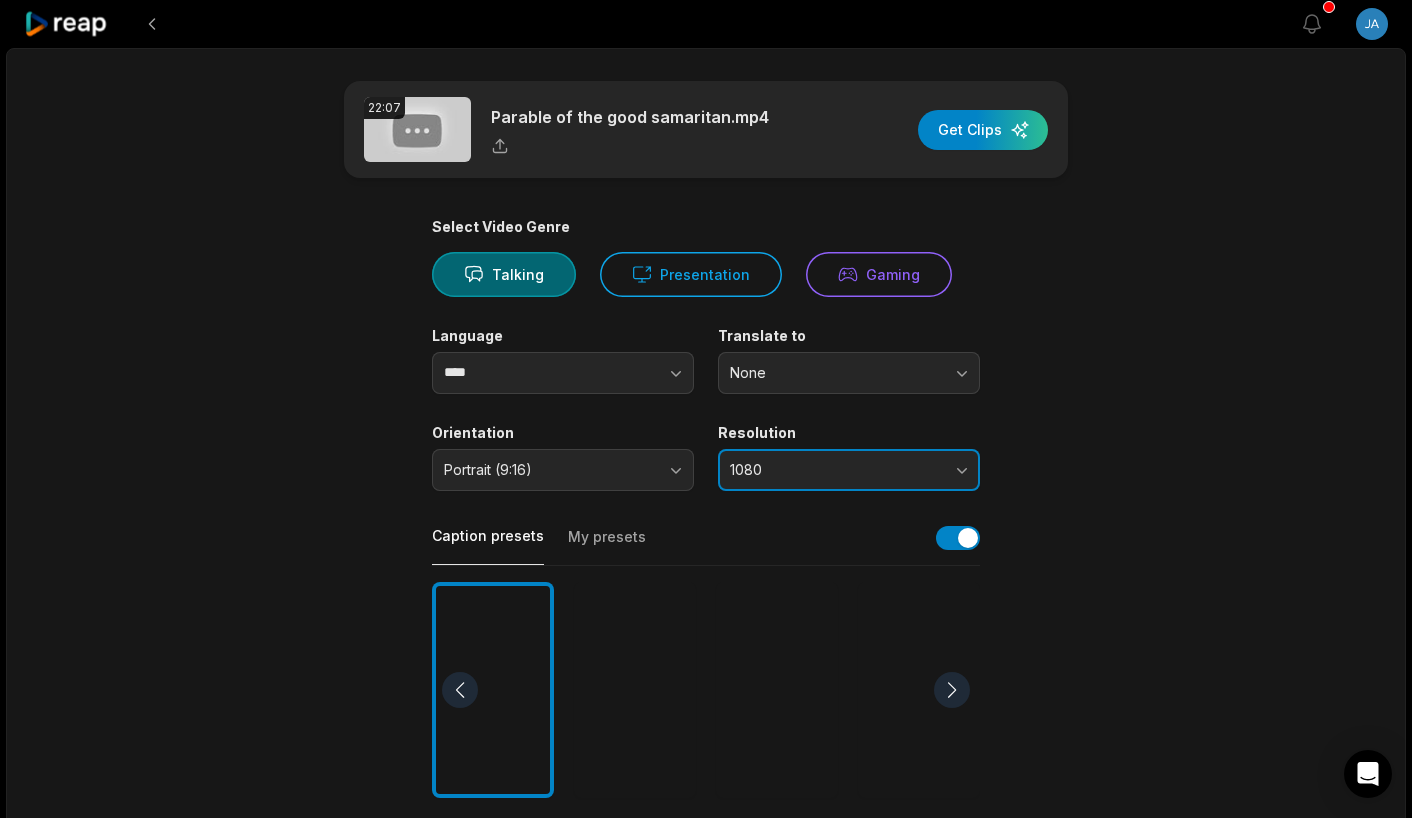 scroll, scrollTop: 0, scrollLeft: 0, axis: both 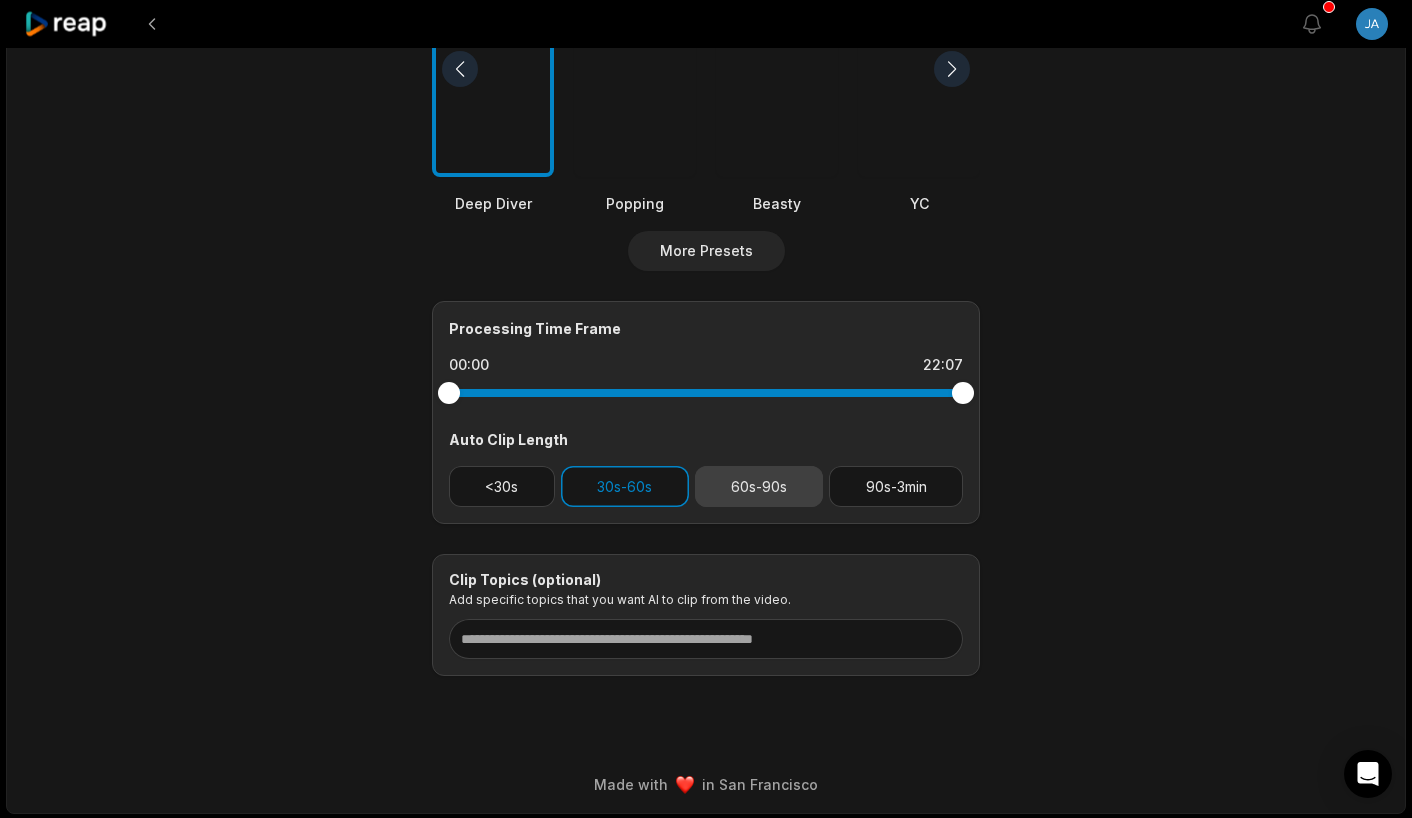 click on "60s-90s" at bounding box center [759, 486] 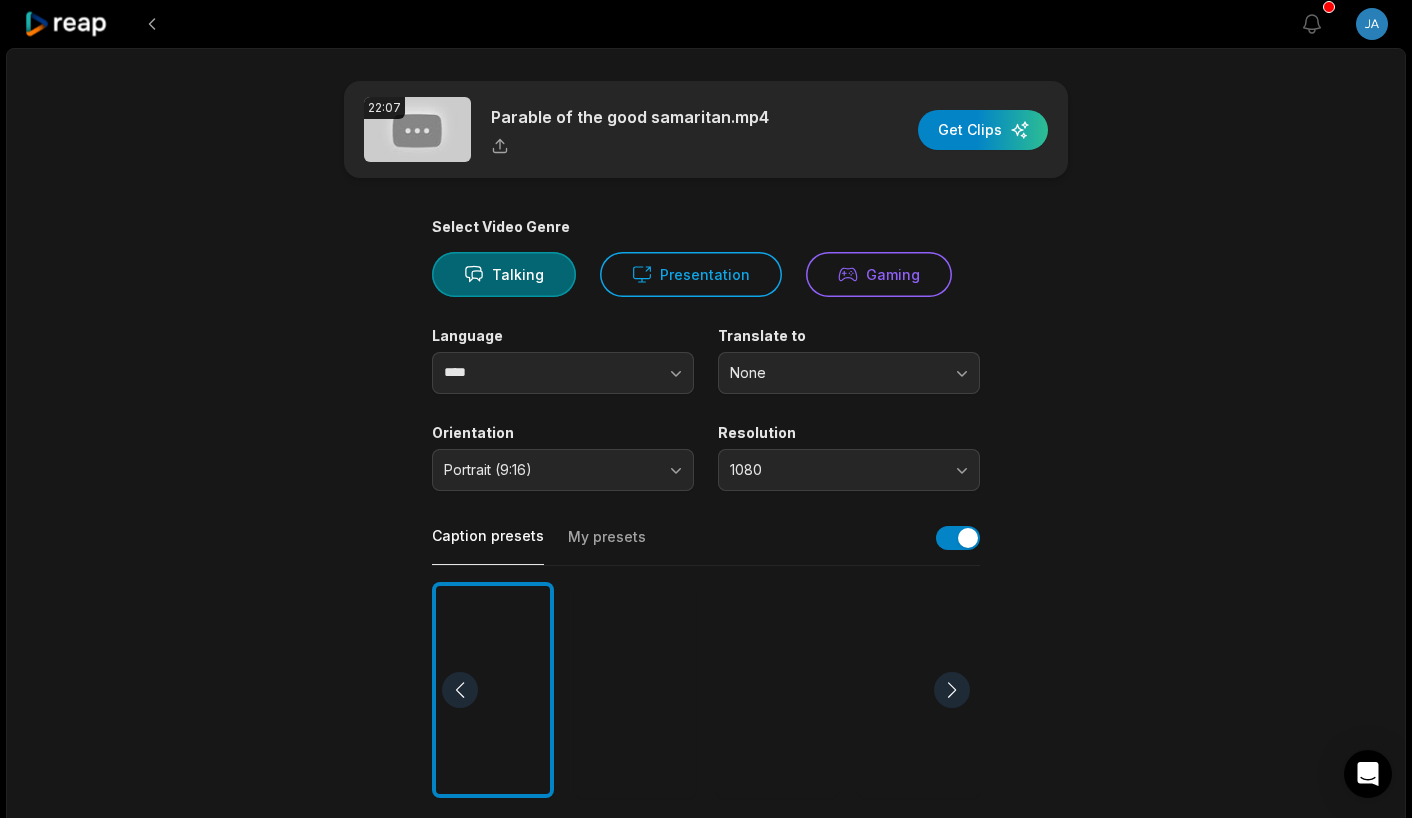 scroll, scrollTop: 0, scrollLeft: 0, axis: both 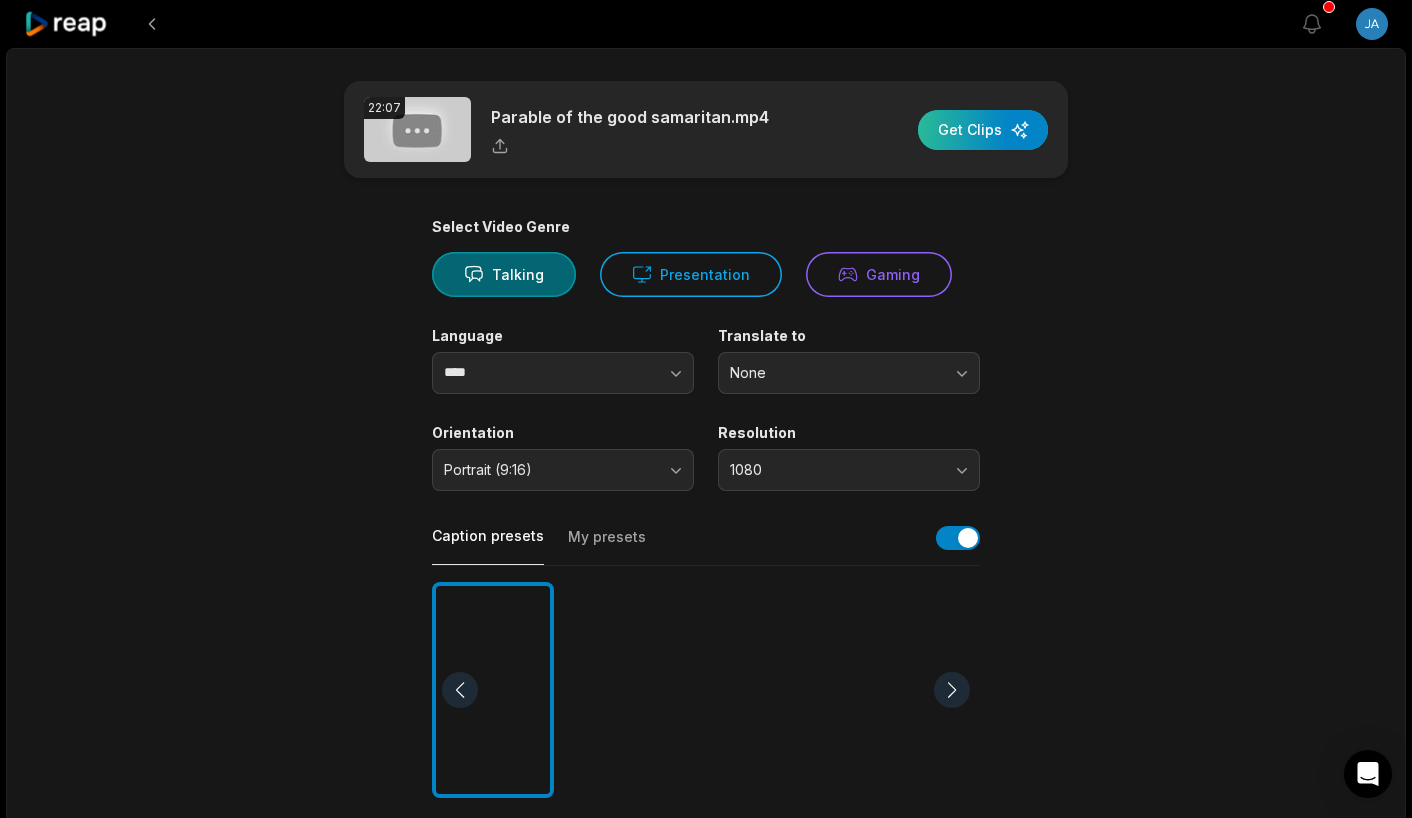 click at bounding box center [983, 130] 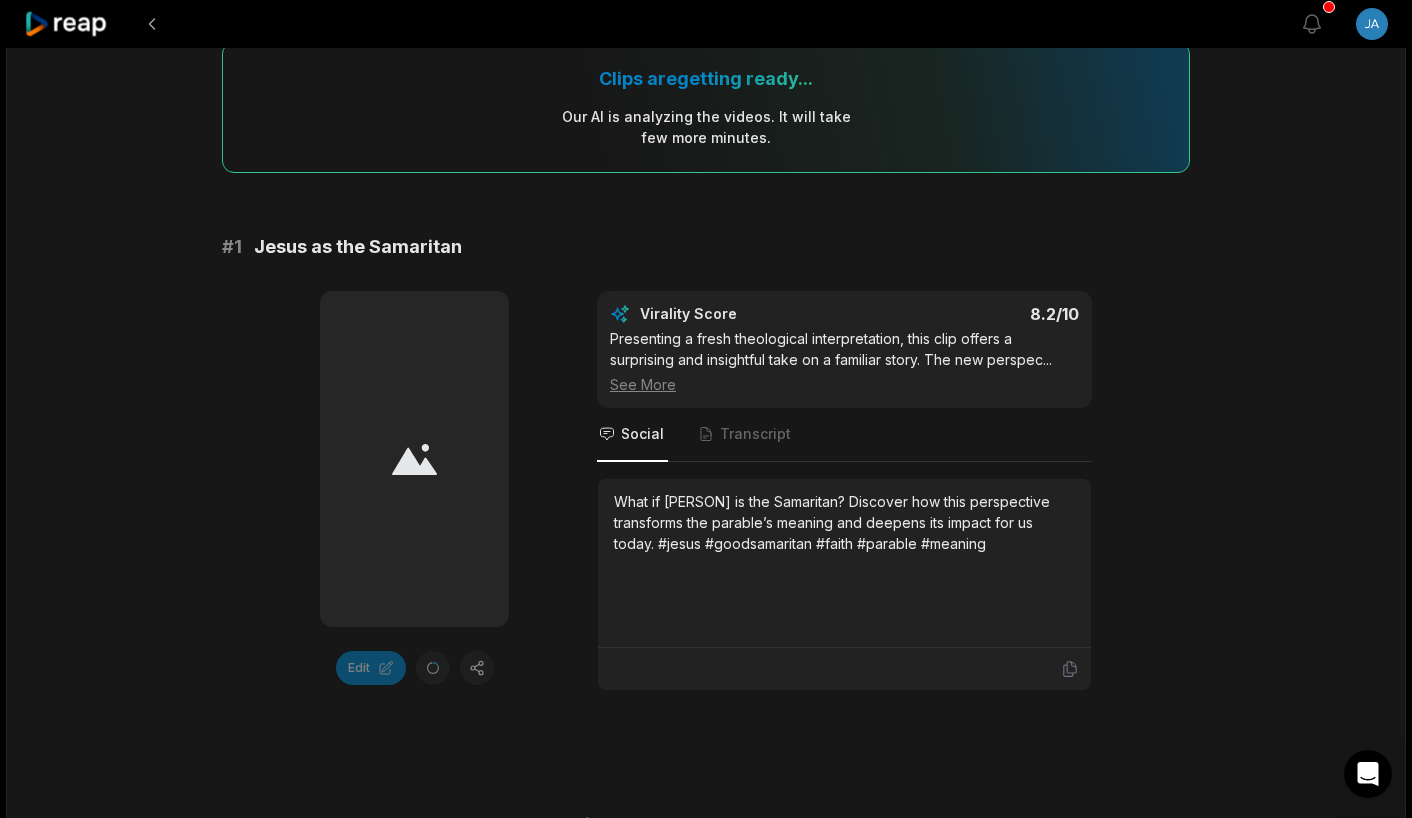 scroll, scrollTop: 169, scrollLeft: 0, axis: vertical 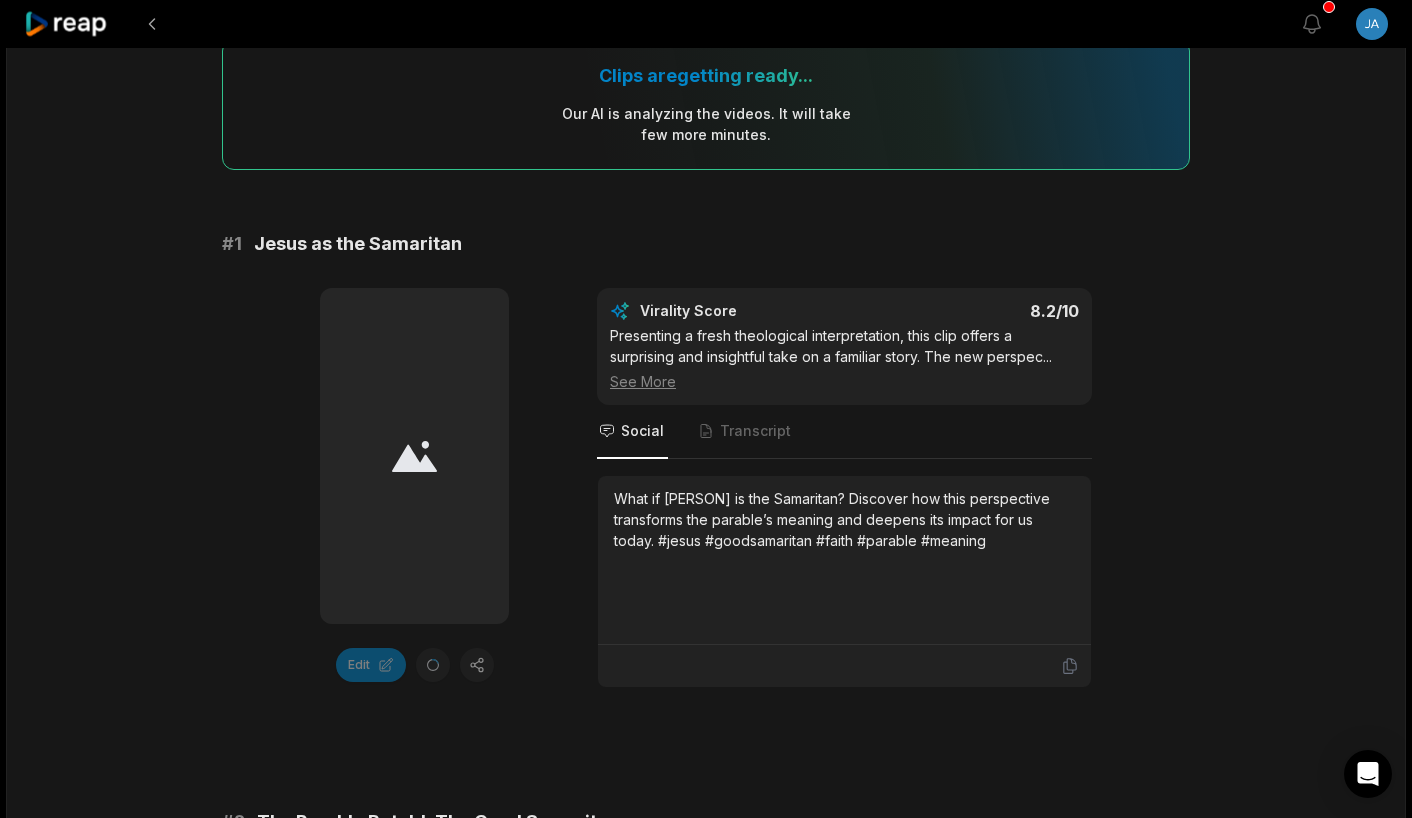 click on "See More" at bounding box center [844, 381] 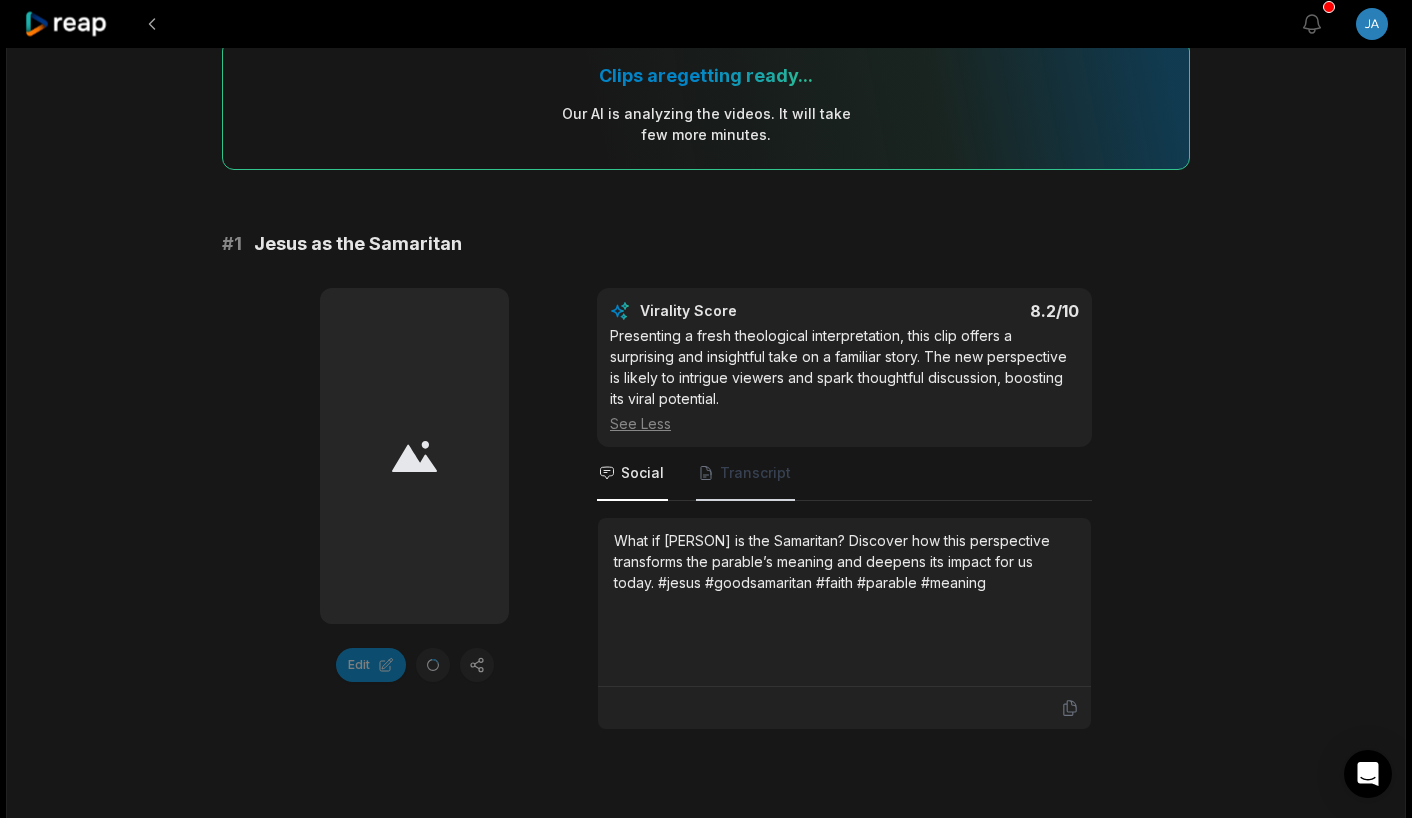 click on "Transcript" at bounding box center [755, 473] 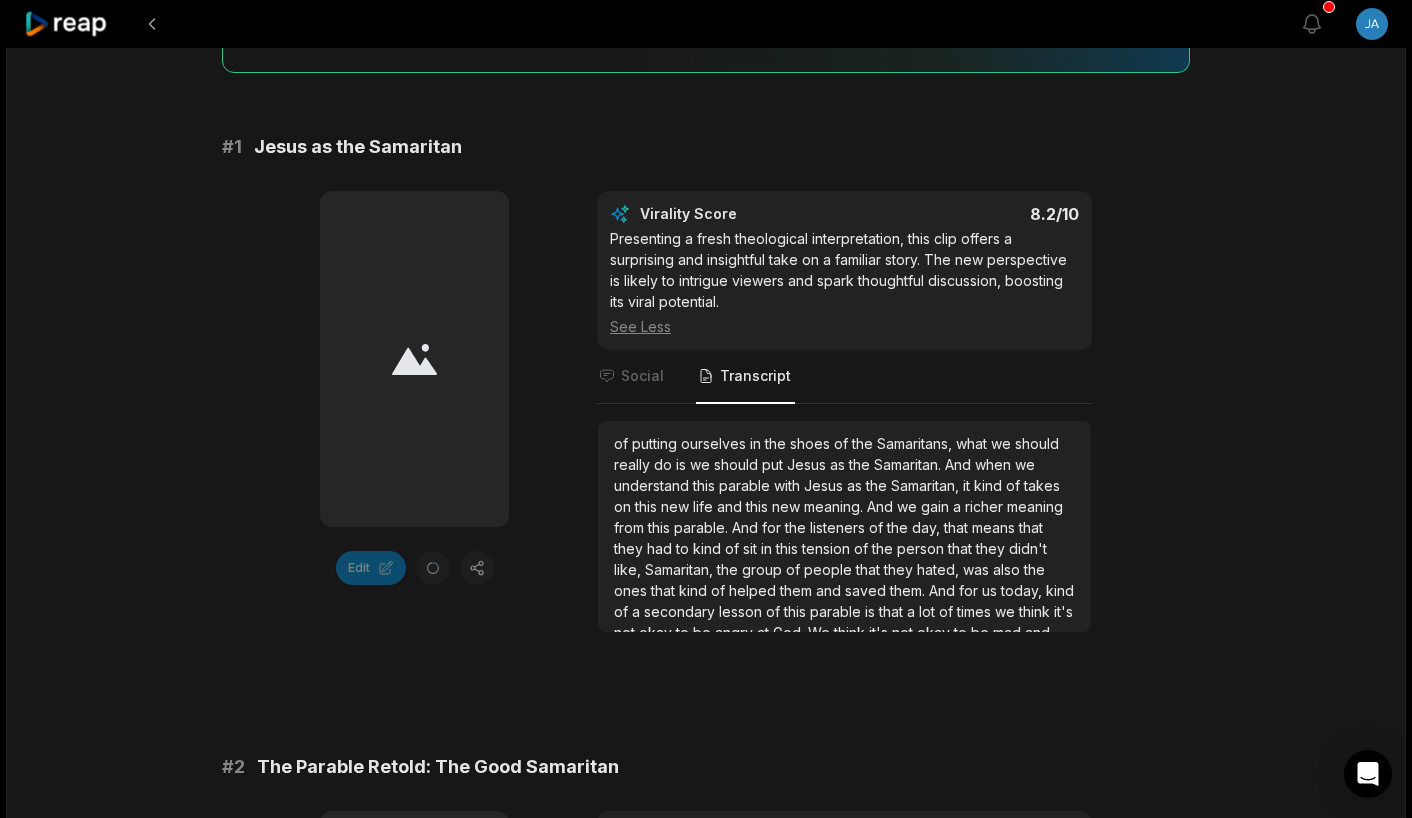 scroll, scrollTop: 264, scrollLeft: 0, axis: vertical 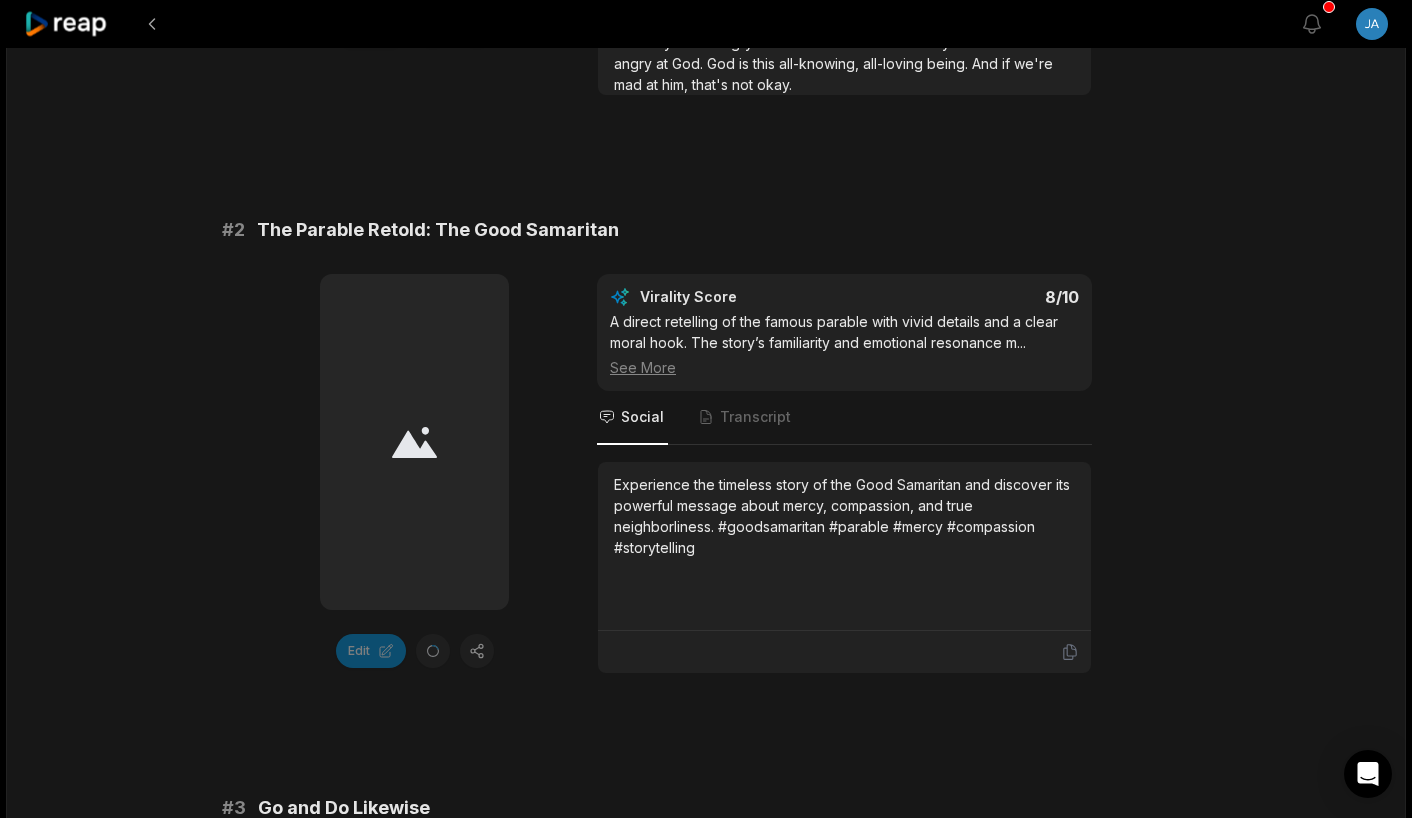 click on "See More" at bounding box center (844, 367) 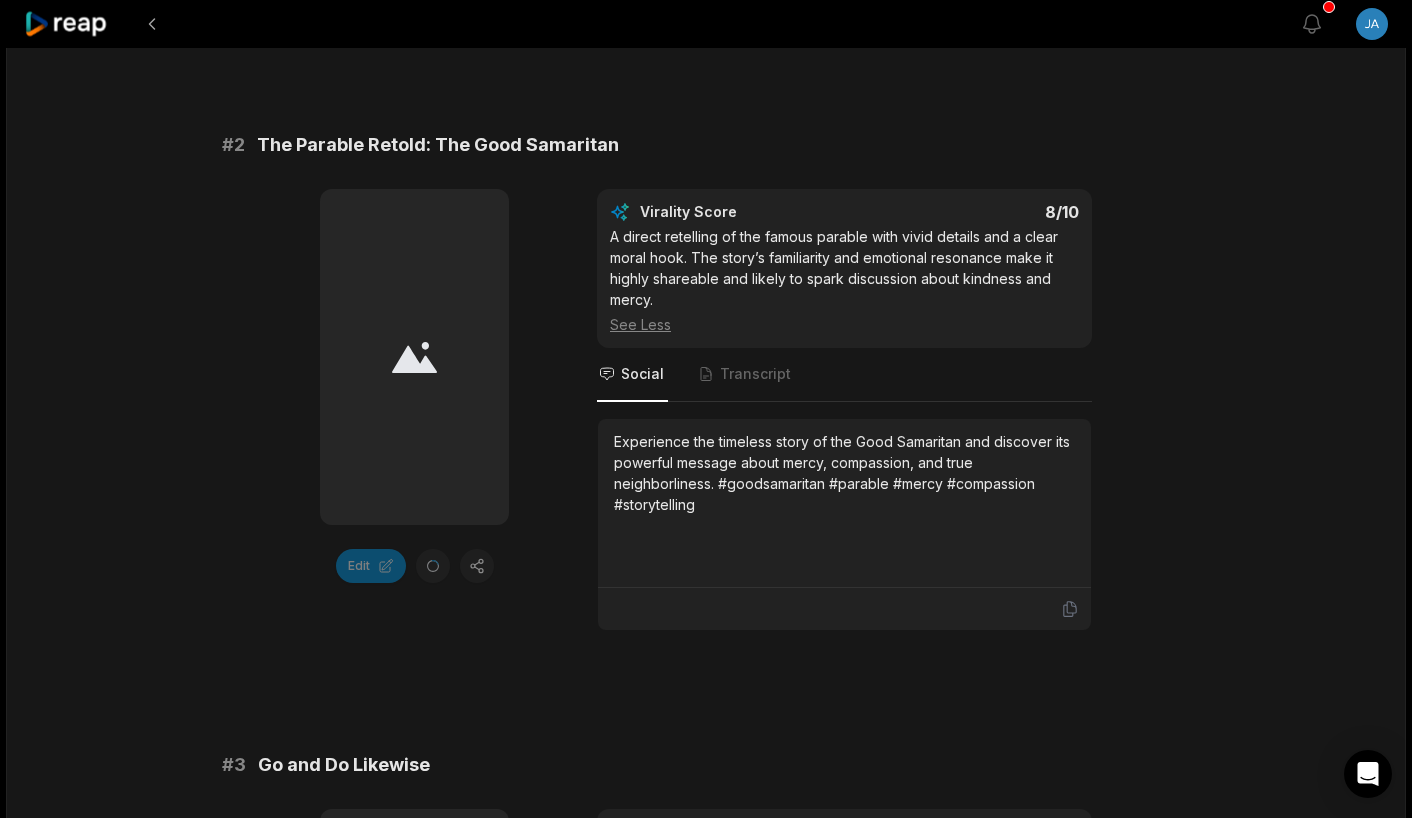 scroll, scrollTop: 899, scrollLeft: 0, axis: vertical 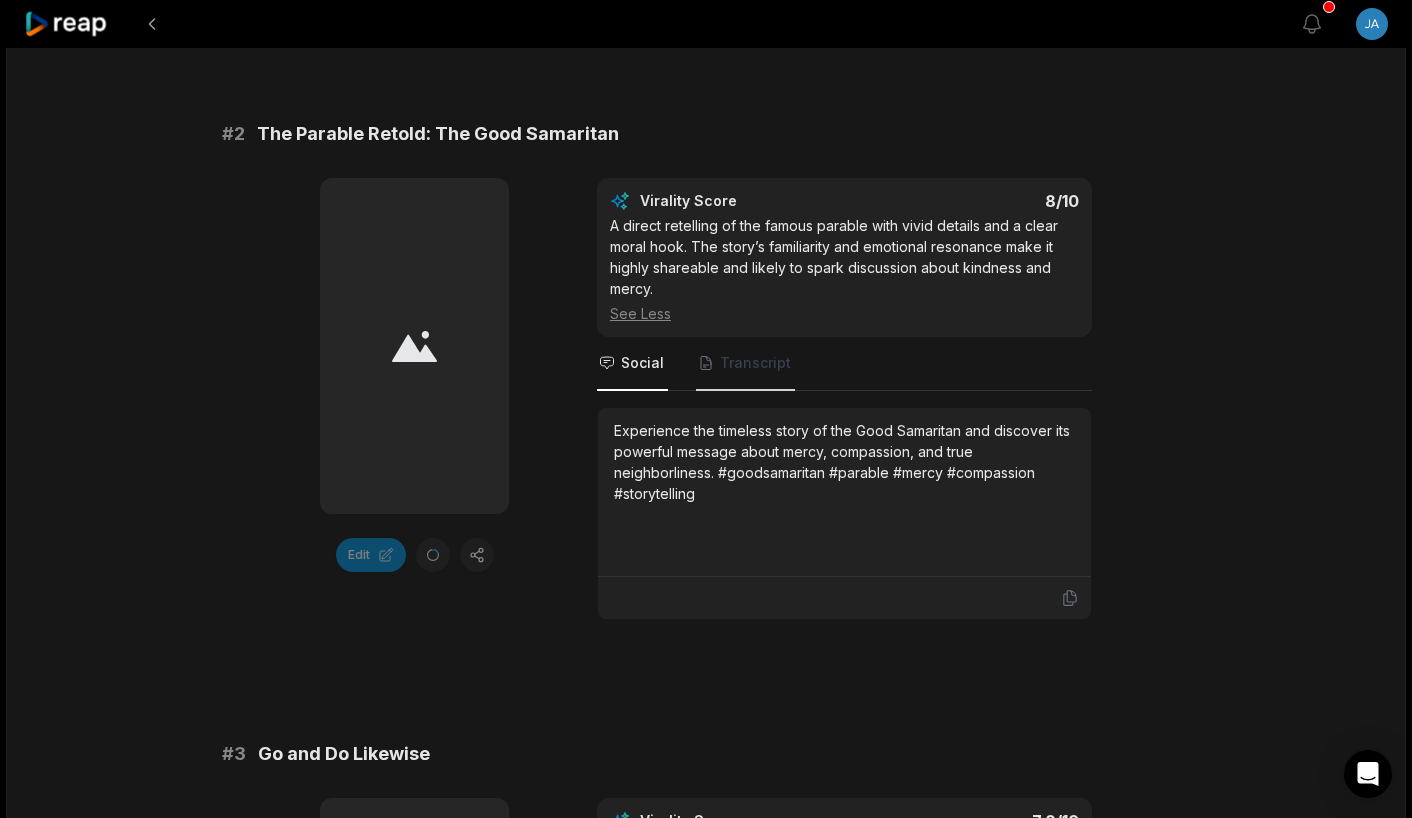 click on "Transcript" at bounding box center [755, 363] 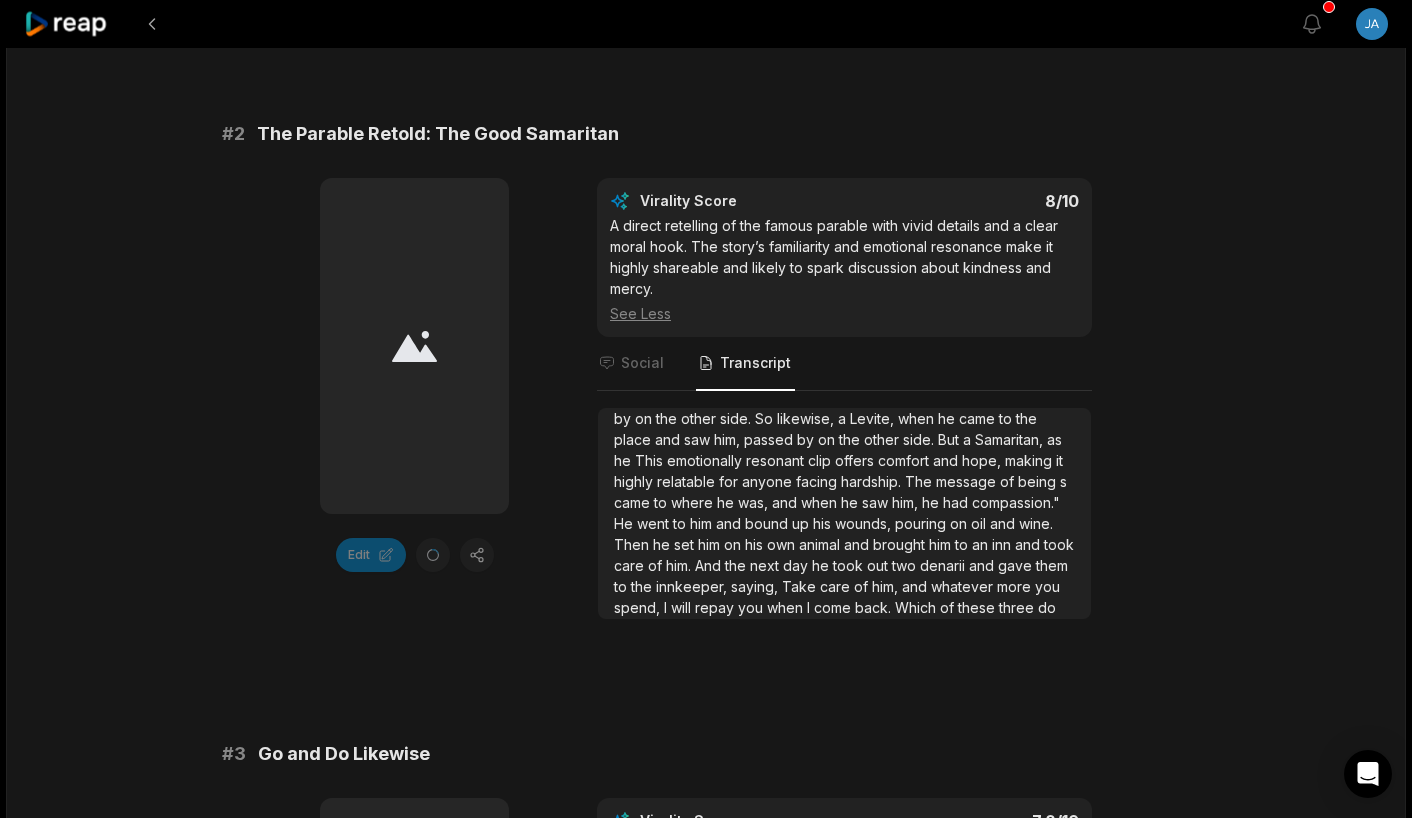 scroll, scrollTop: 95, scrollLeft: 0, axis: vertical 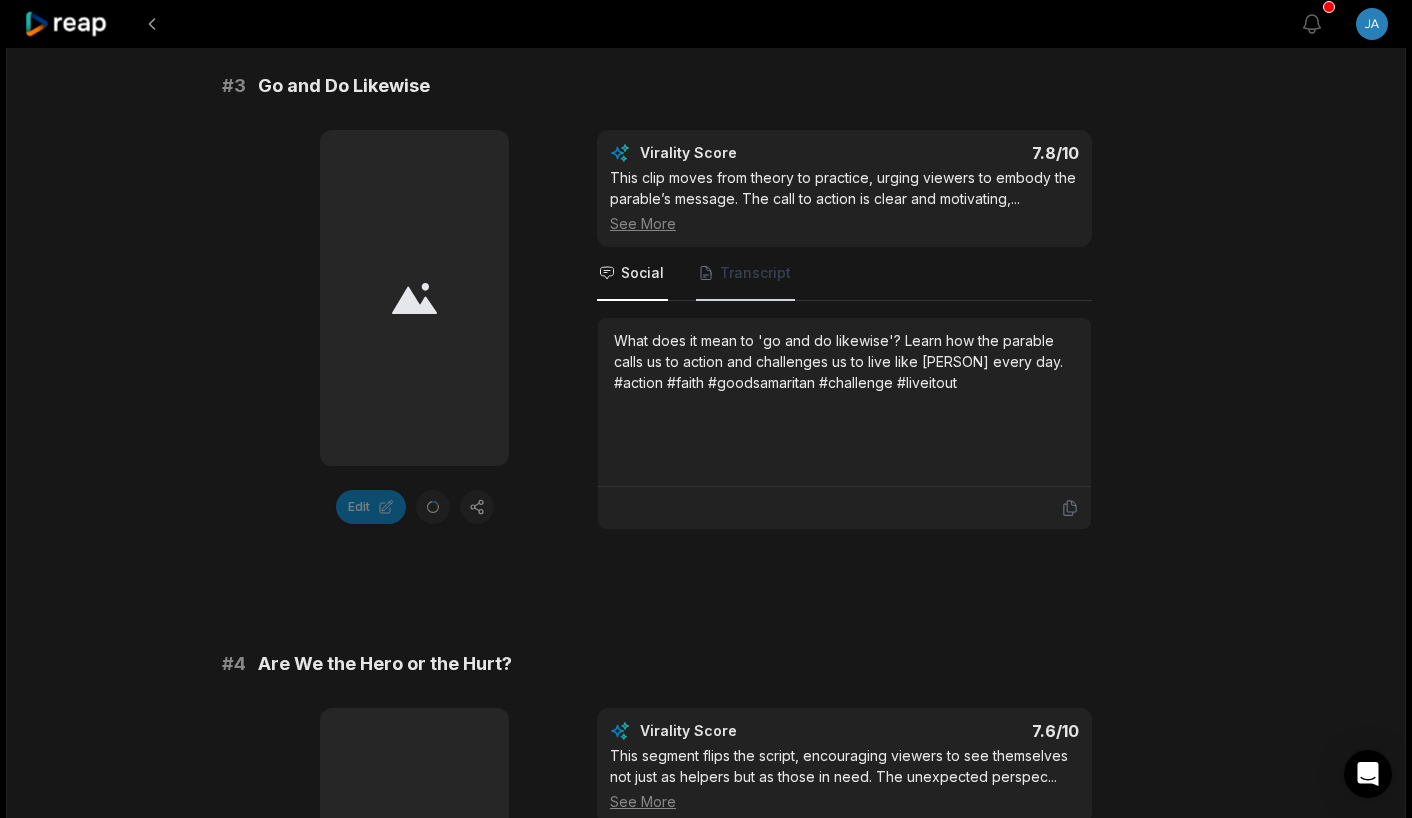 click on "Transcript" at bounding box center [755, 273] 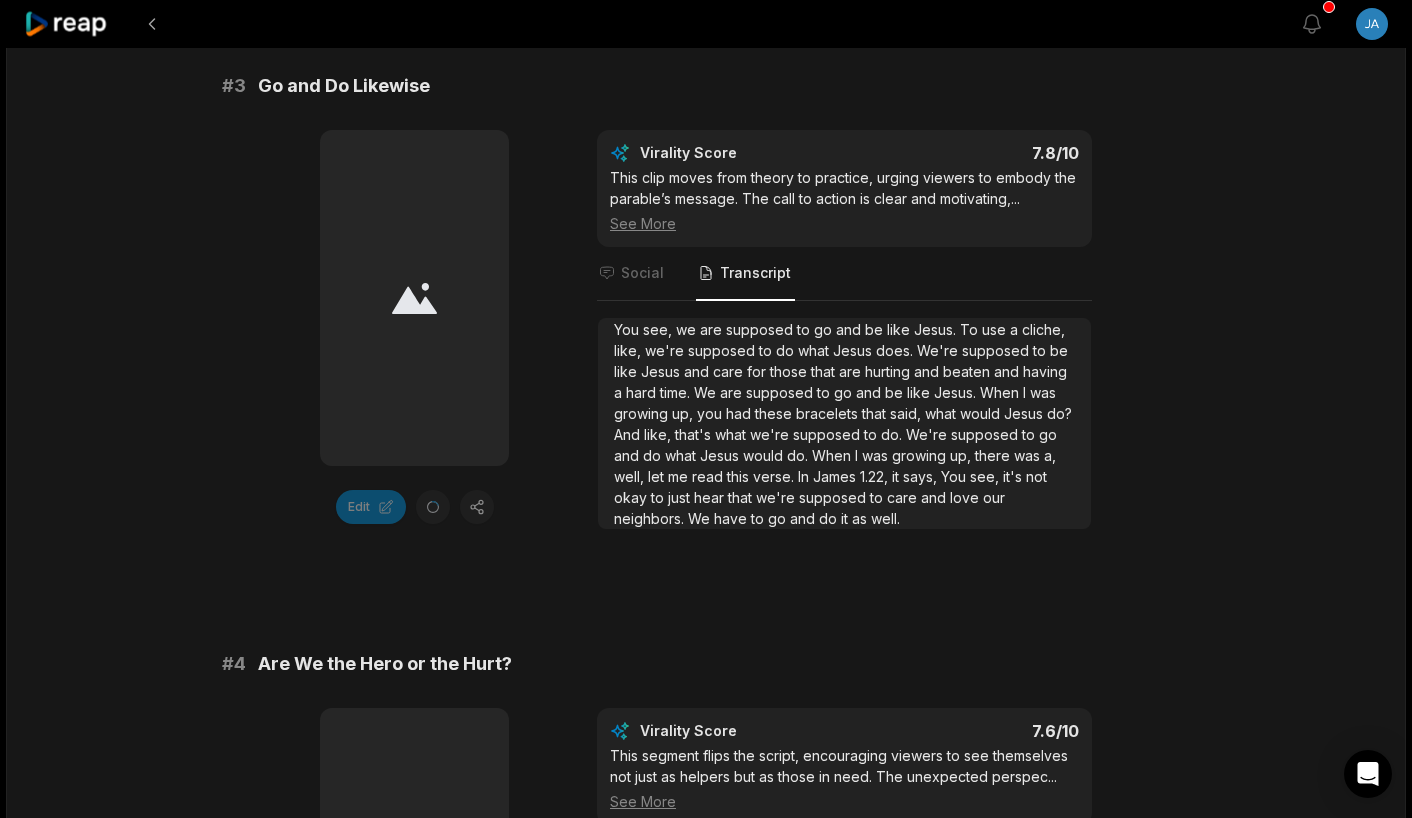 scroll, scrollTop: 53, scrollLeft: 0, axis: vertical 